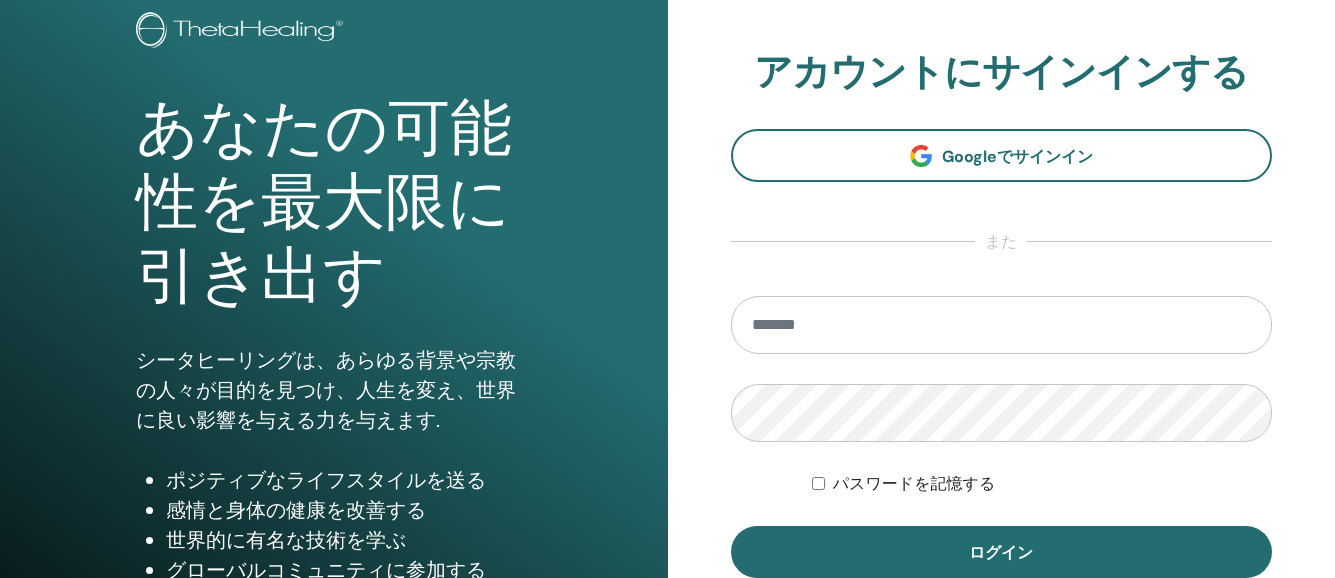scroll, scrollTop: 373, scrollLeft: 0, axis: vertical 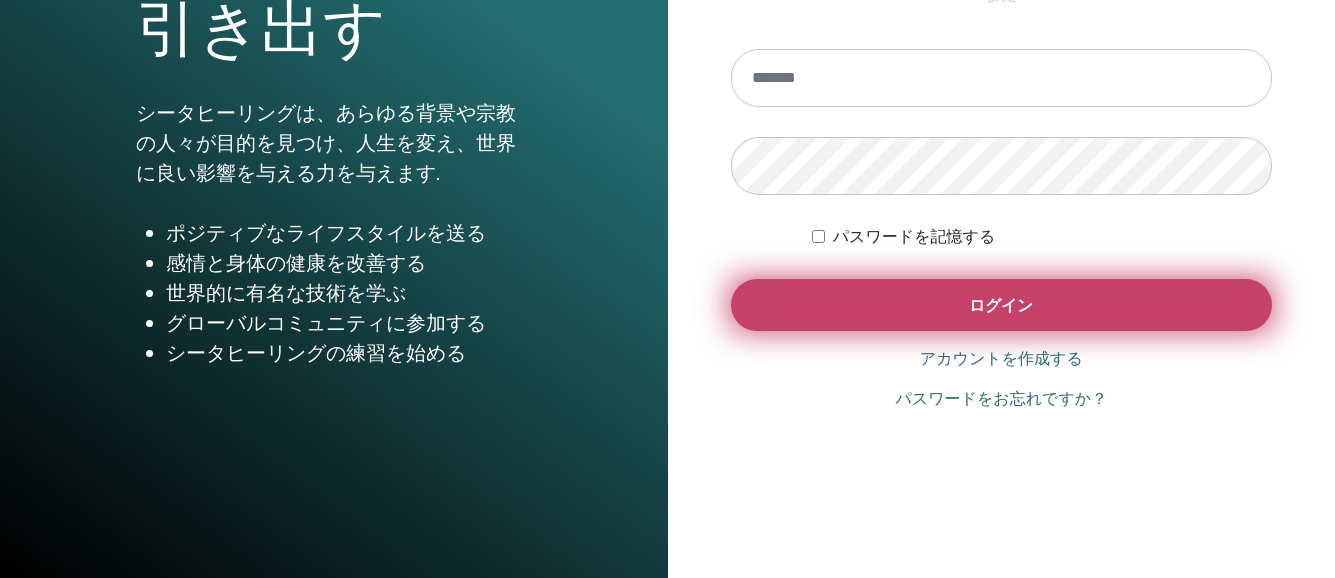 type on "**********" 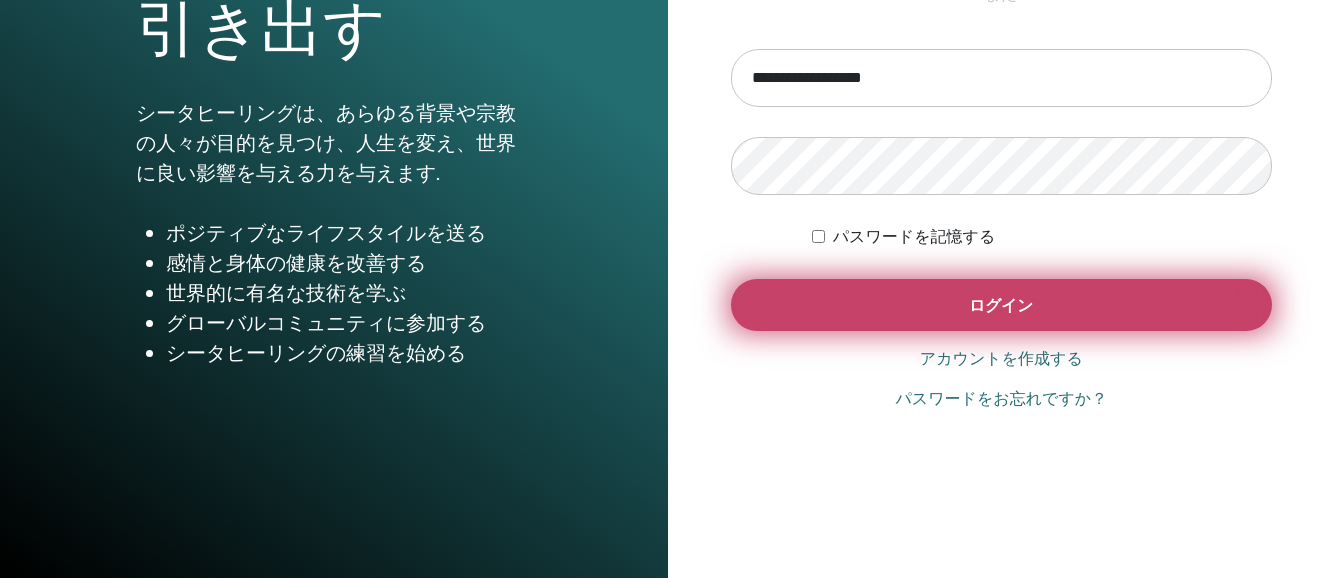 click on "ログイン" at bounding box center [1002, 305] 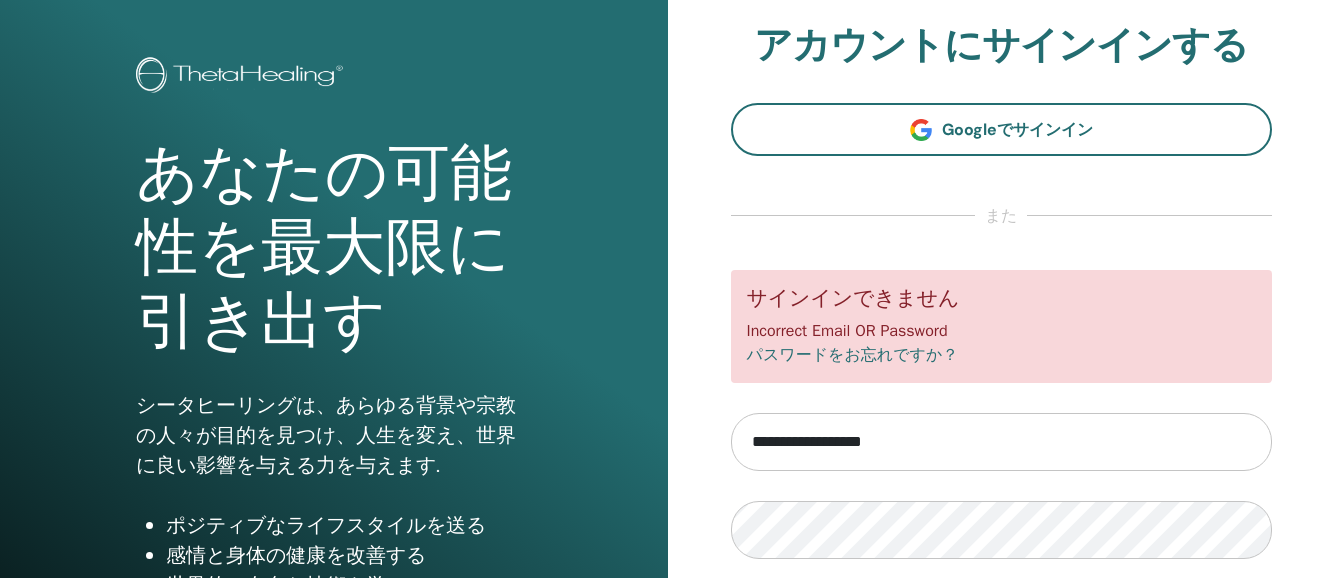 scroll, scrollTop: 91, scrollLeft: 0, axis: vertical 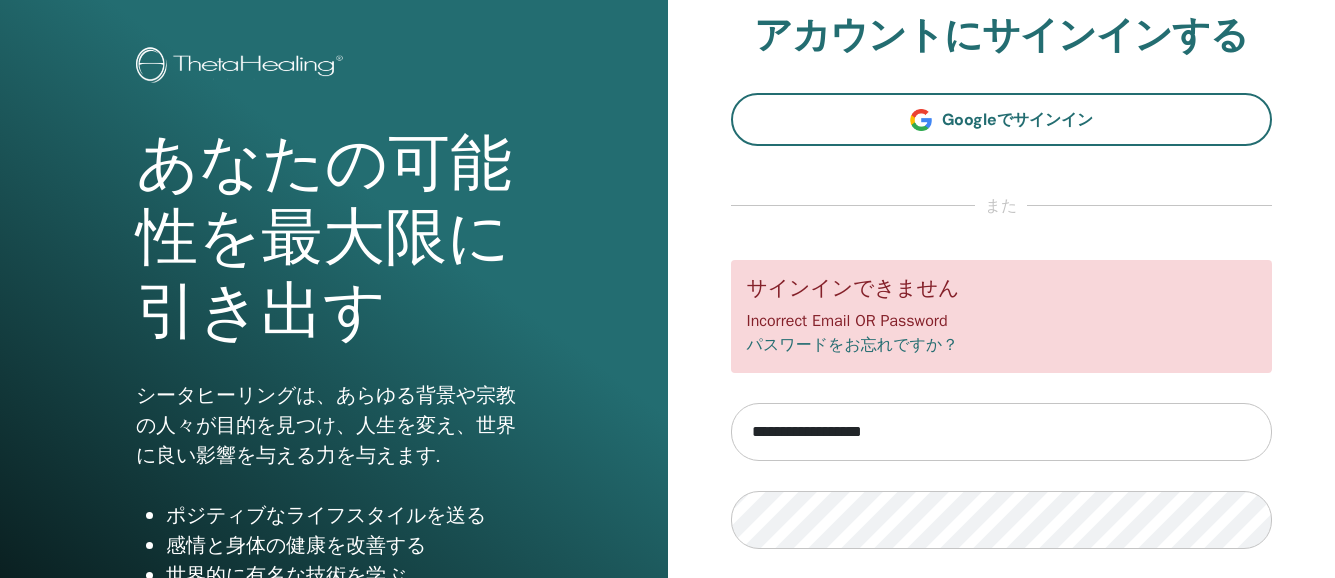 click on "**********" at bounding box center [1002, 432] 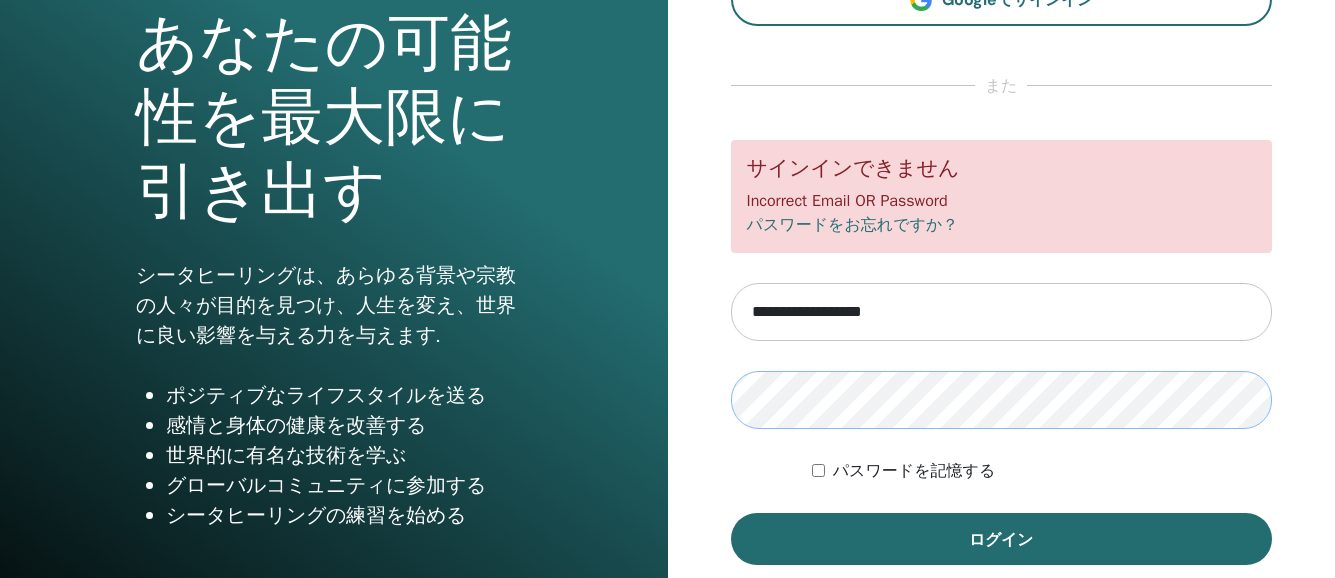 scroll, scrollTop: 219, scrollLeft: 0, axis: vertical 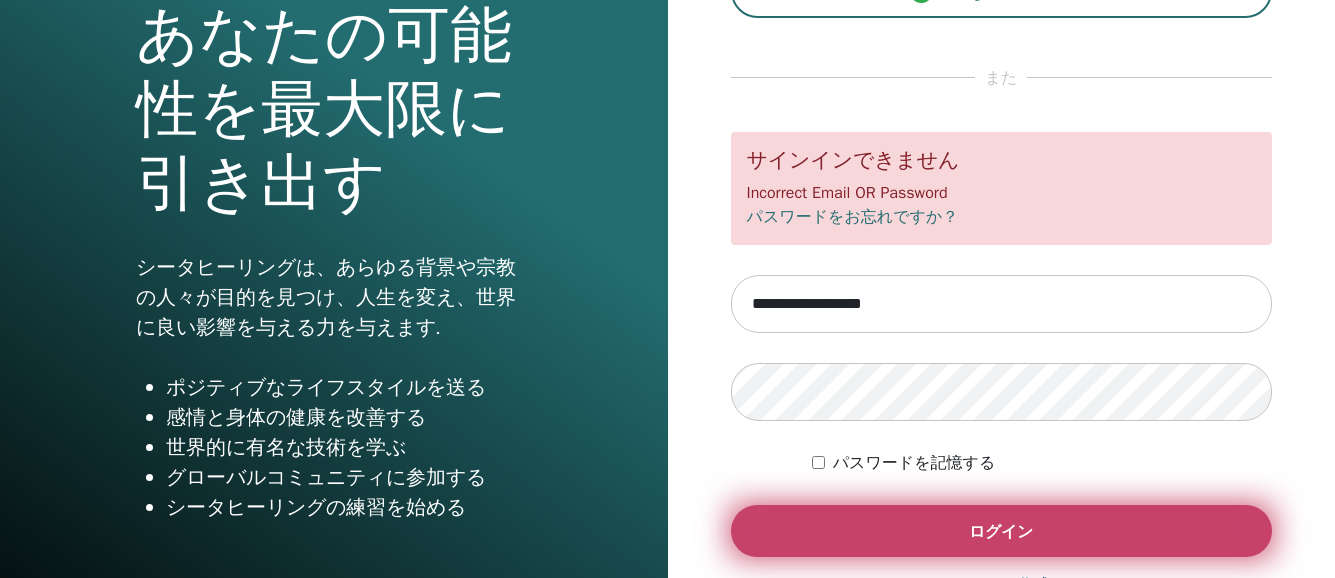 click on "ログイン" at bounding box center (1001, 531) 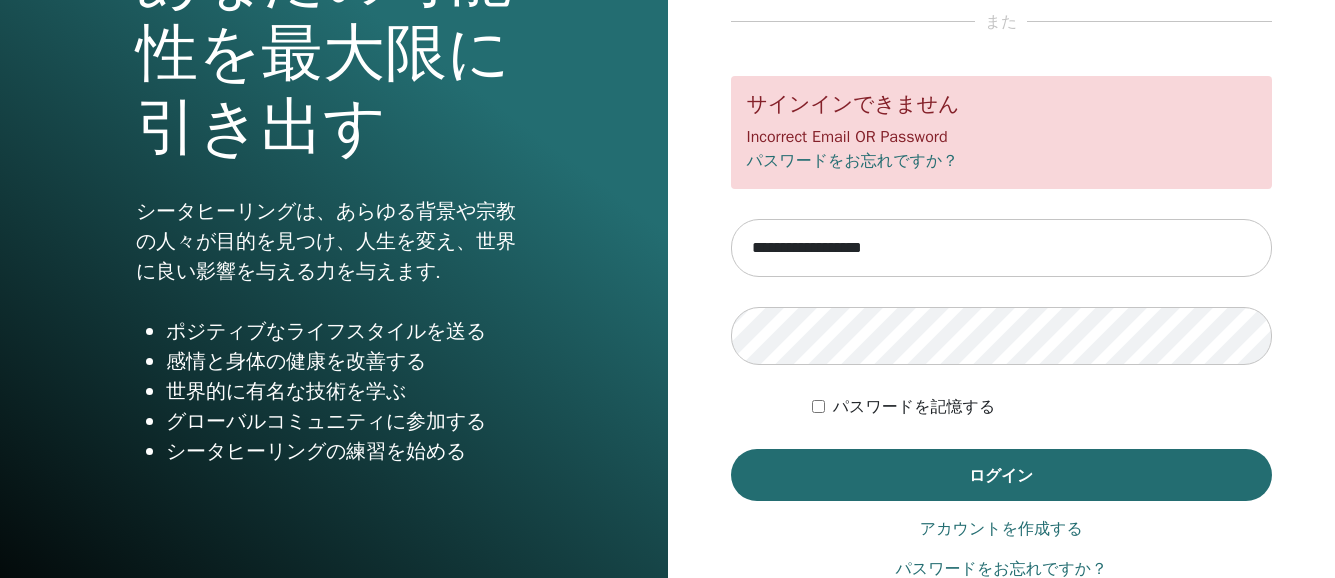 scroll, scrollTop: 382, scrollLeft: 0, axis: vertical 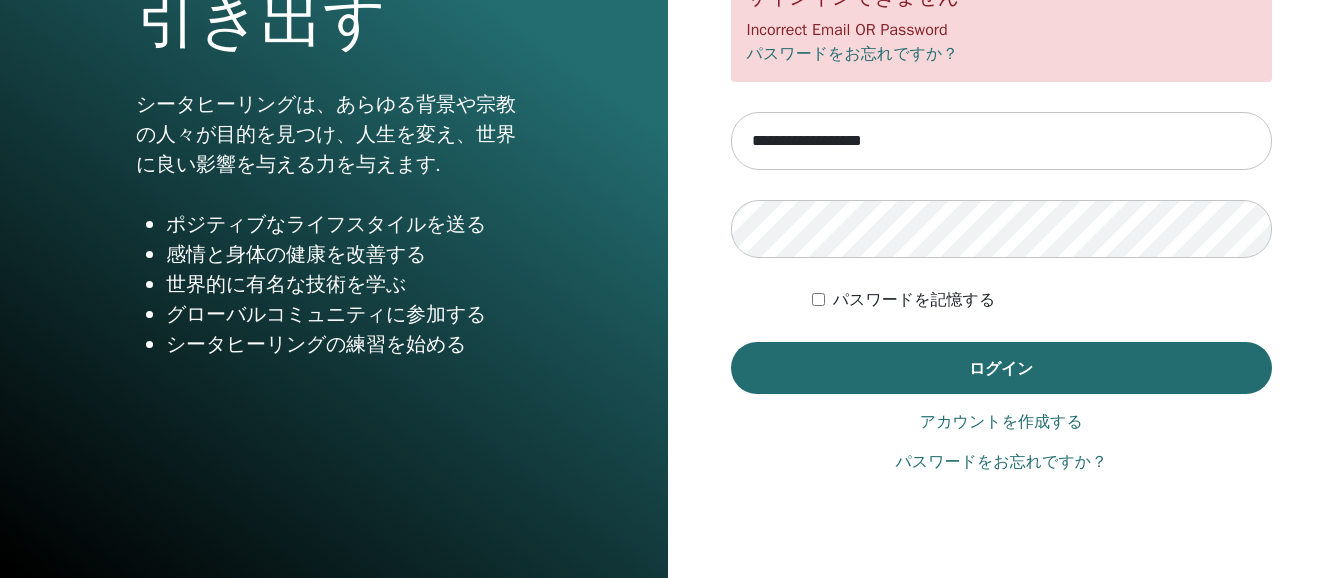 click on "**********" at bounding box center (1002, 98) 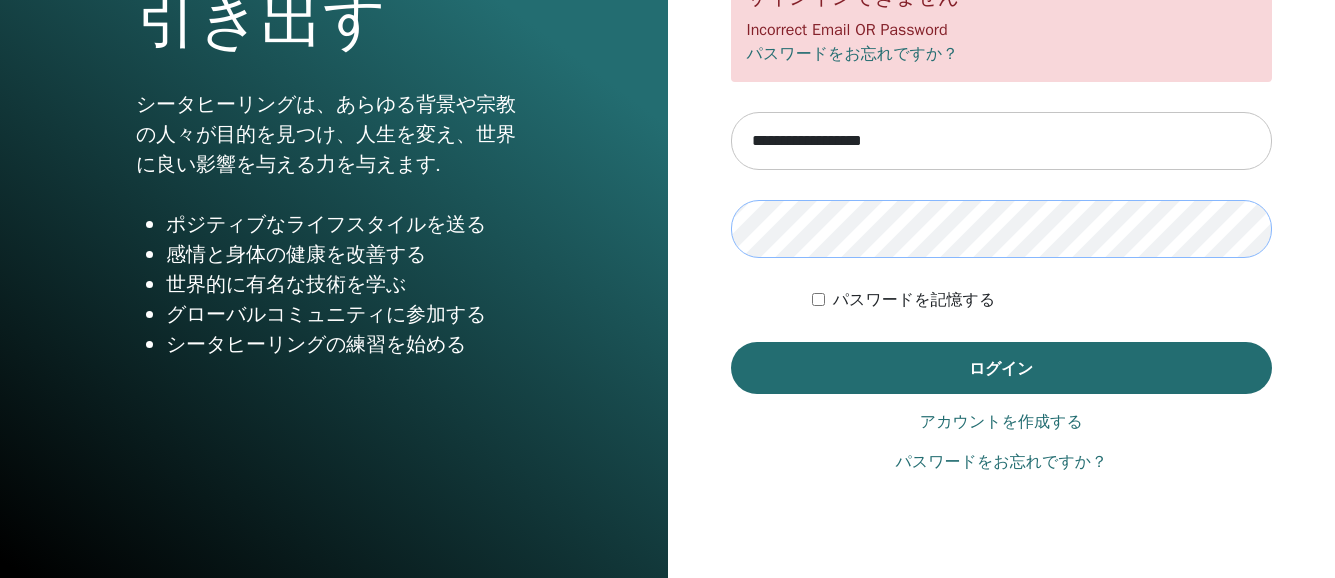 click on "**********" at bounding box center [1002, 98] 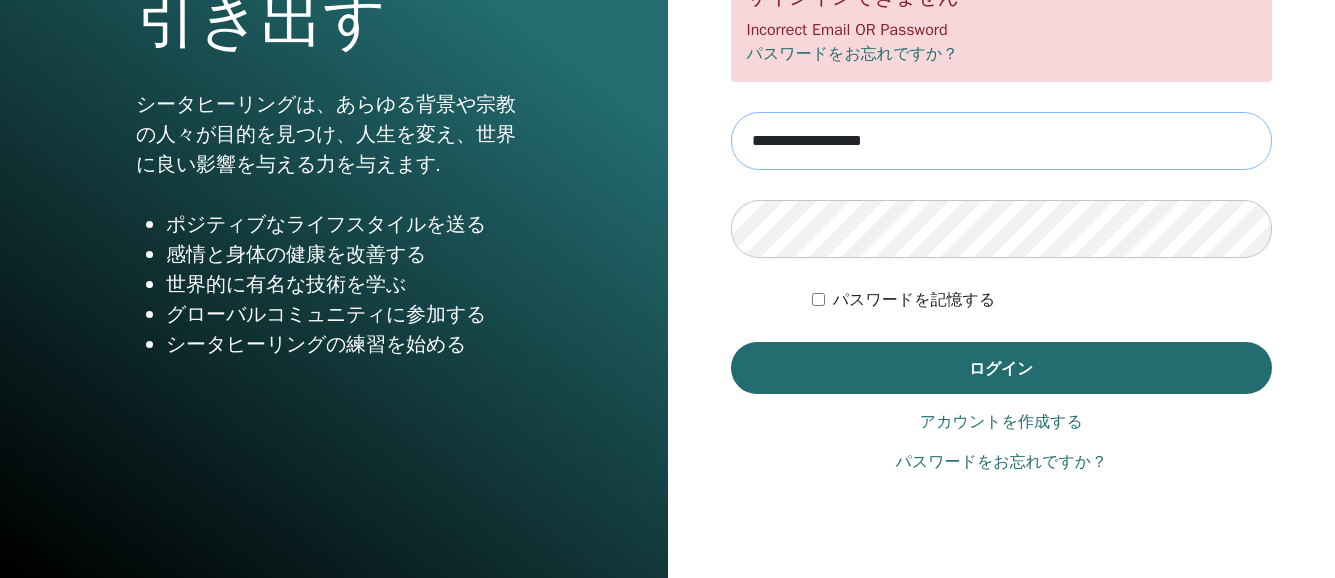 click on "**********" at bounding box center (1002, 141) 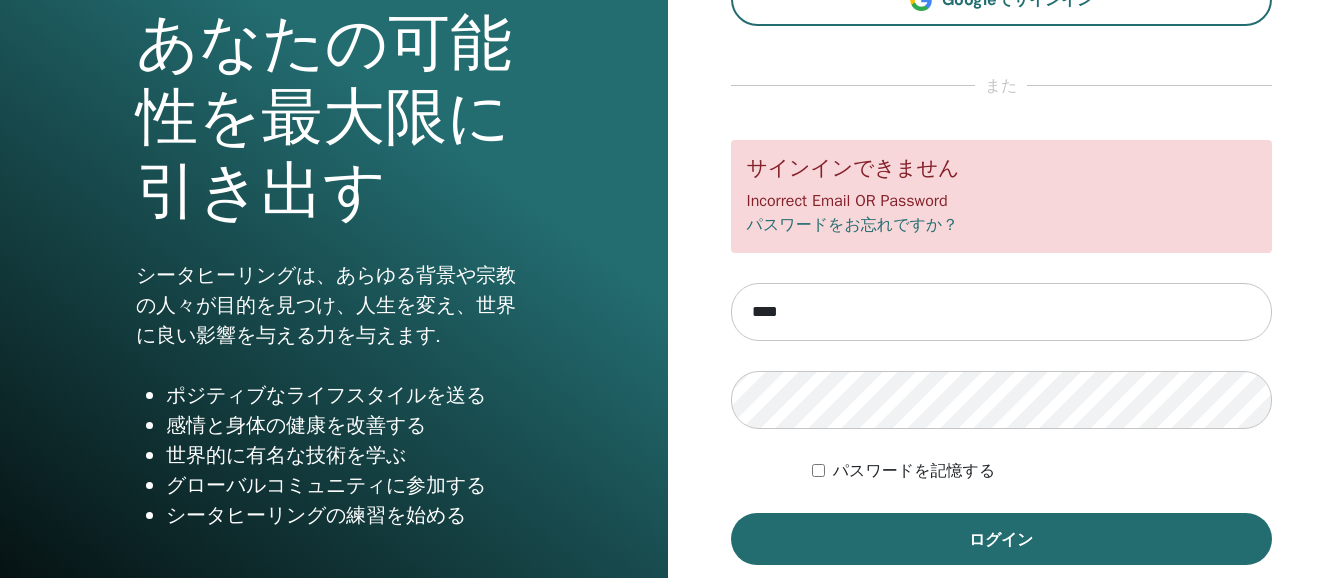 scroll, scrollTop: 212, scrollLeft: 0, axis: vertical 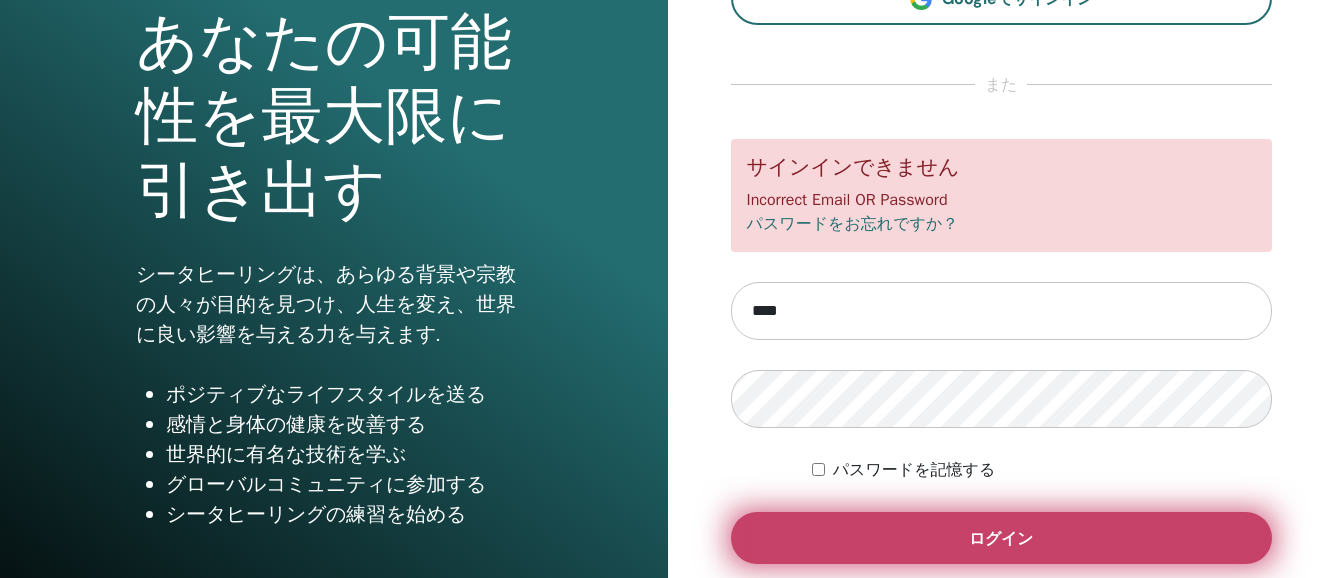 click on "ログイン" at bounding box center (1002, 538) 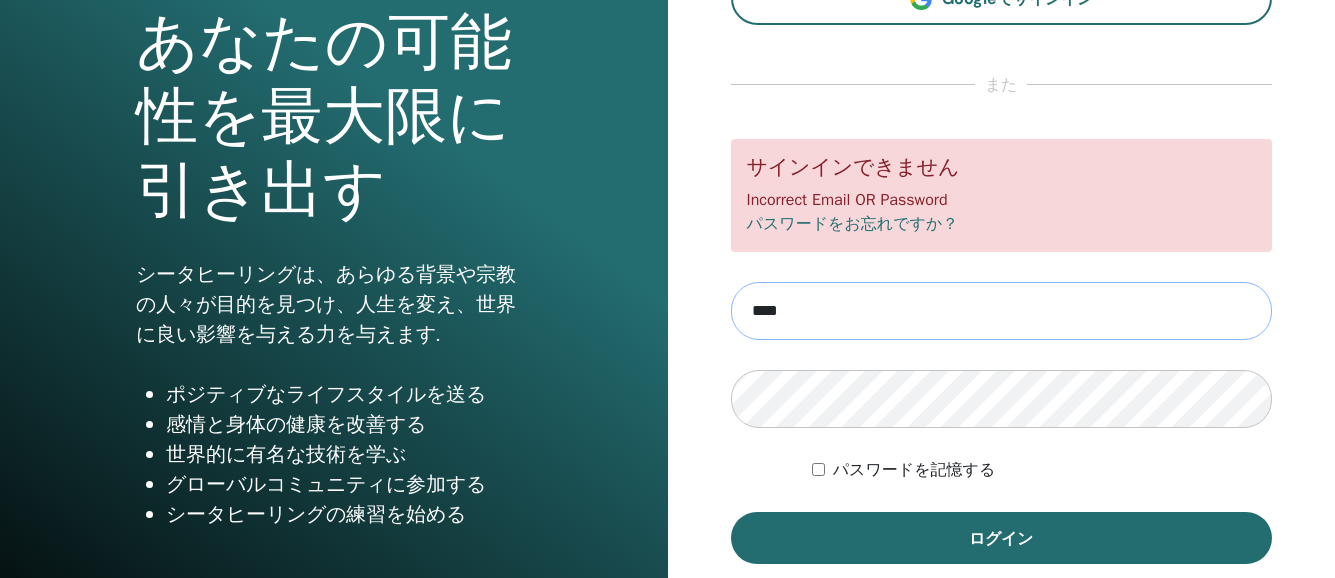 click on "****" at bounding box center (1002, 311) 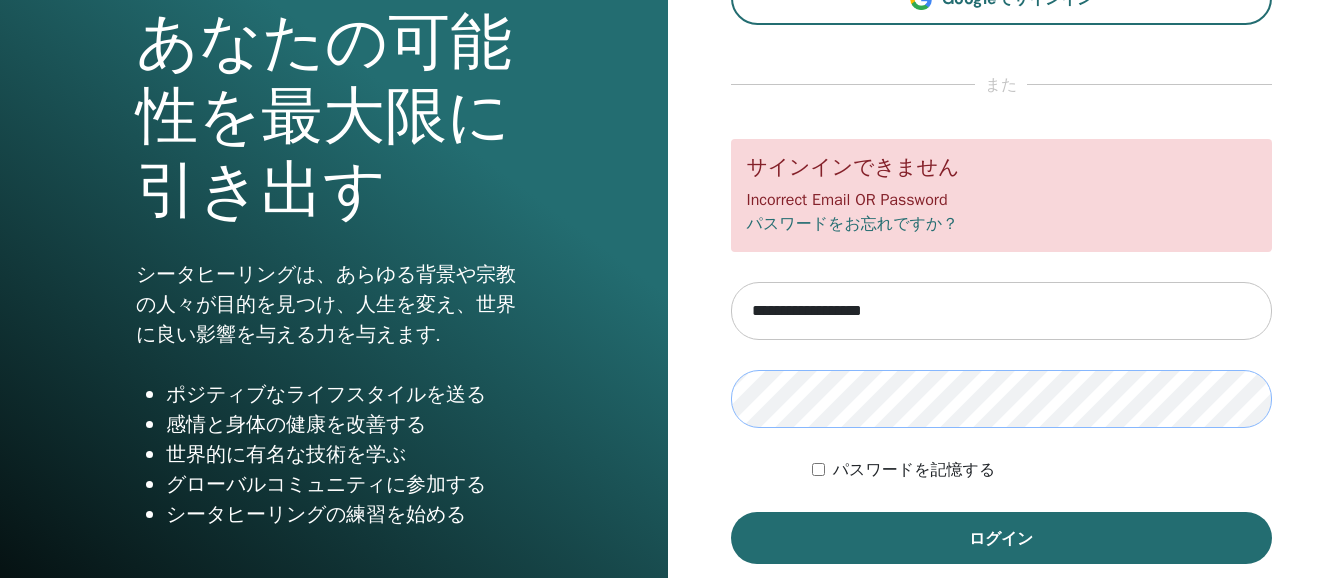 click on "**********" at bounding box center (1002, 268) 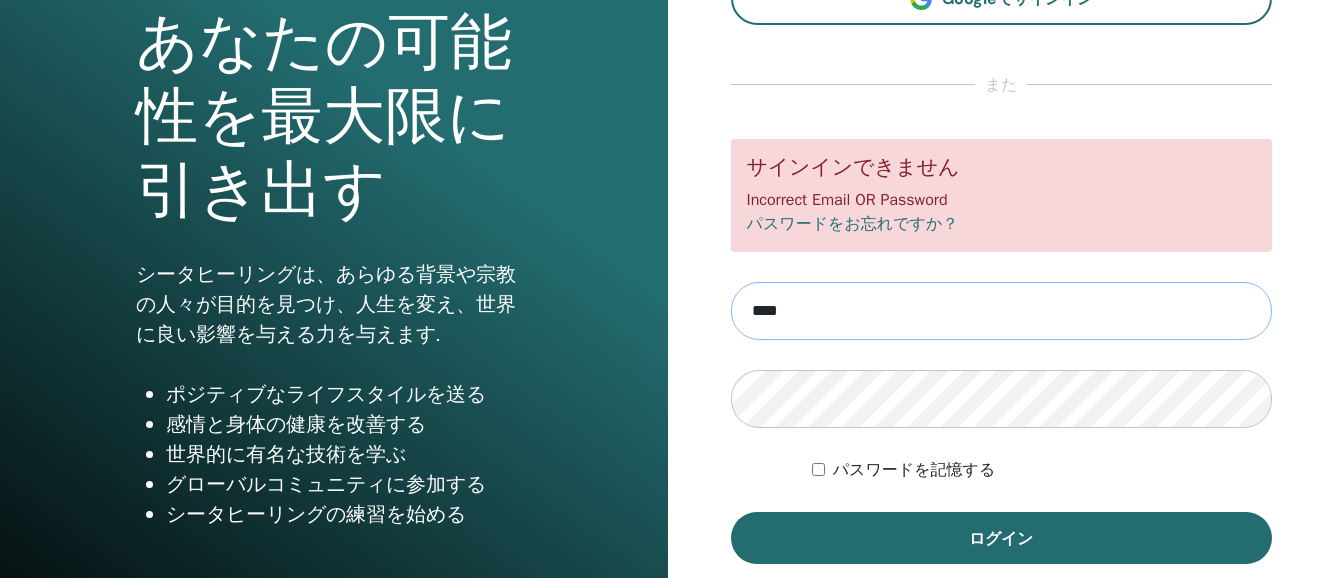 drag, startPoint x: 811, startPoint y: 320, endPoint x: 710, endPoint y: 311, distance: 101.4002 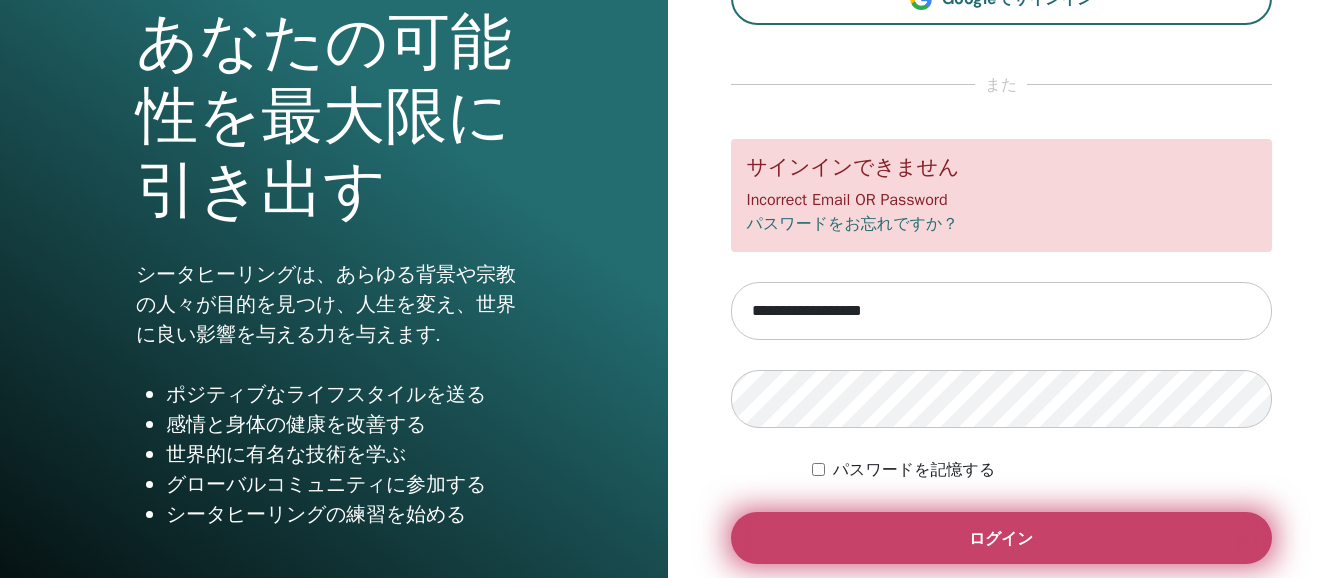 click on "ログイン" at bounding box center [1002, 538] 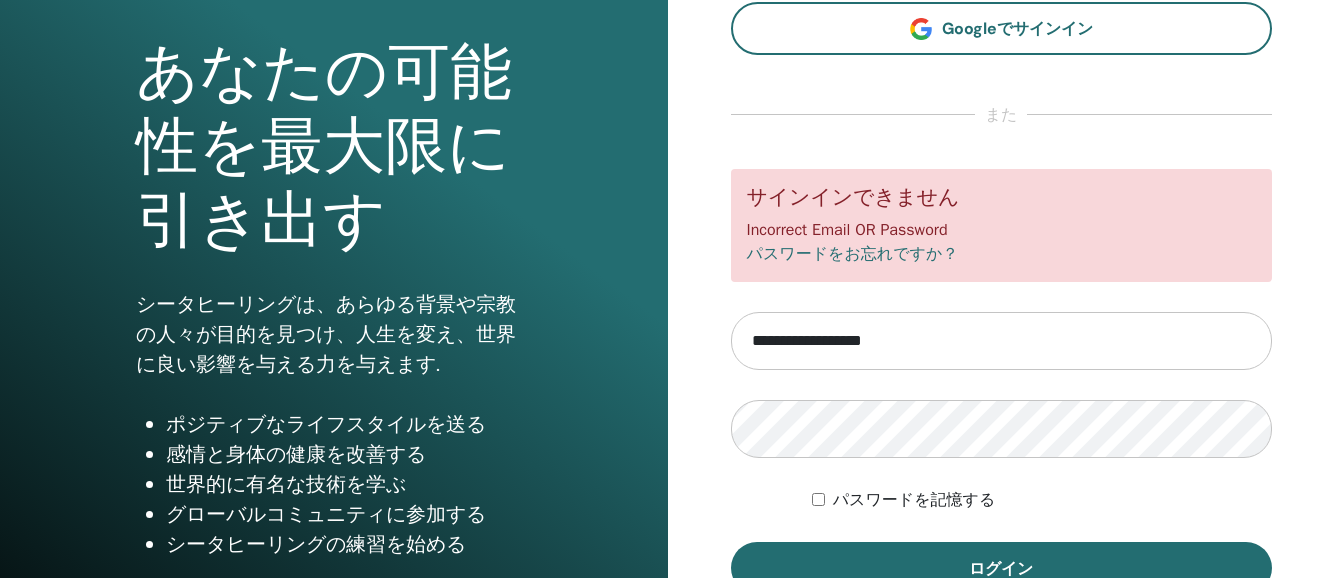 scroll, scrollTop: 182, scrollLeft: 0, axis: vertical 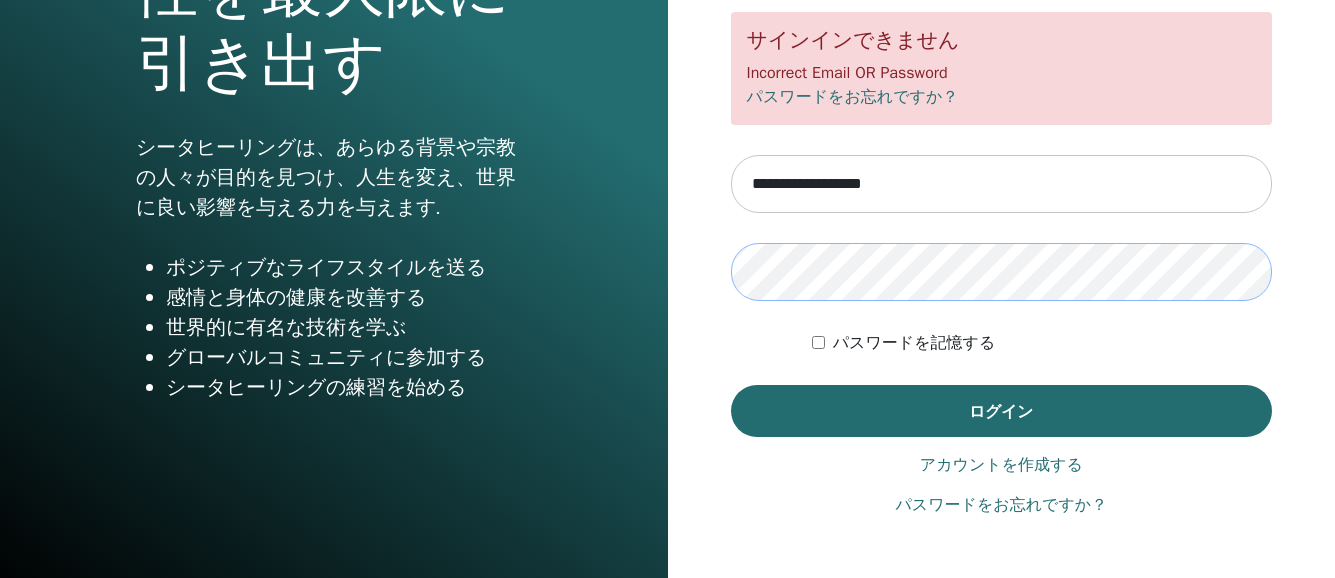 click on "**********" at bounding box center (1002, 141) 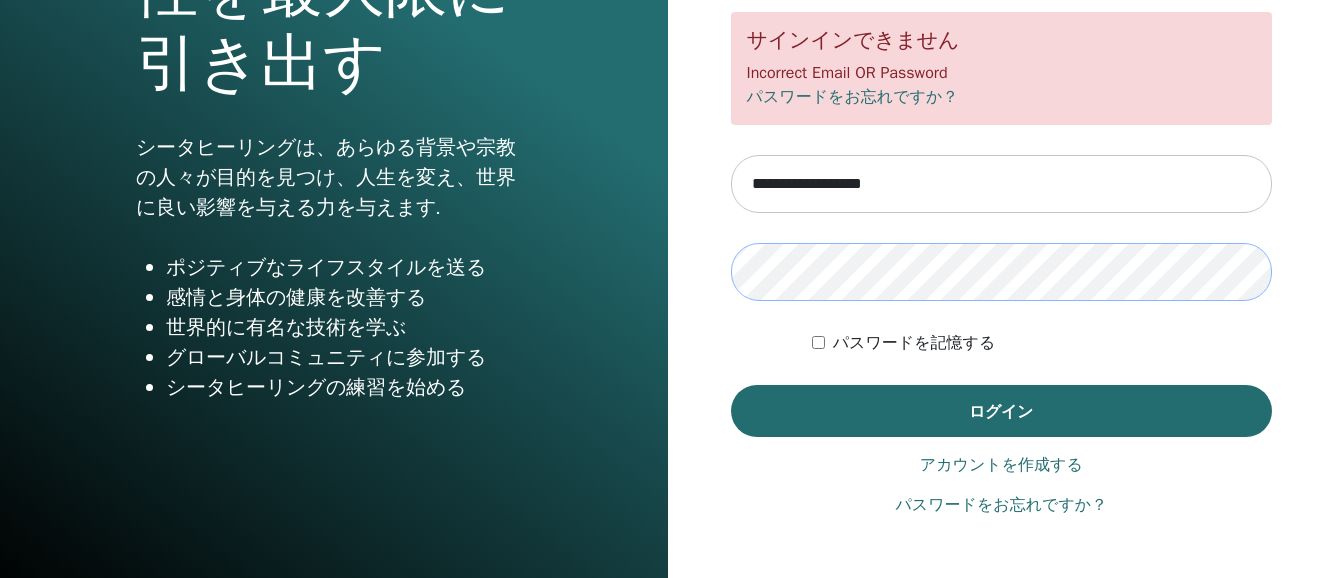 click on "ログイン" at bounding box center [1002, 411] 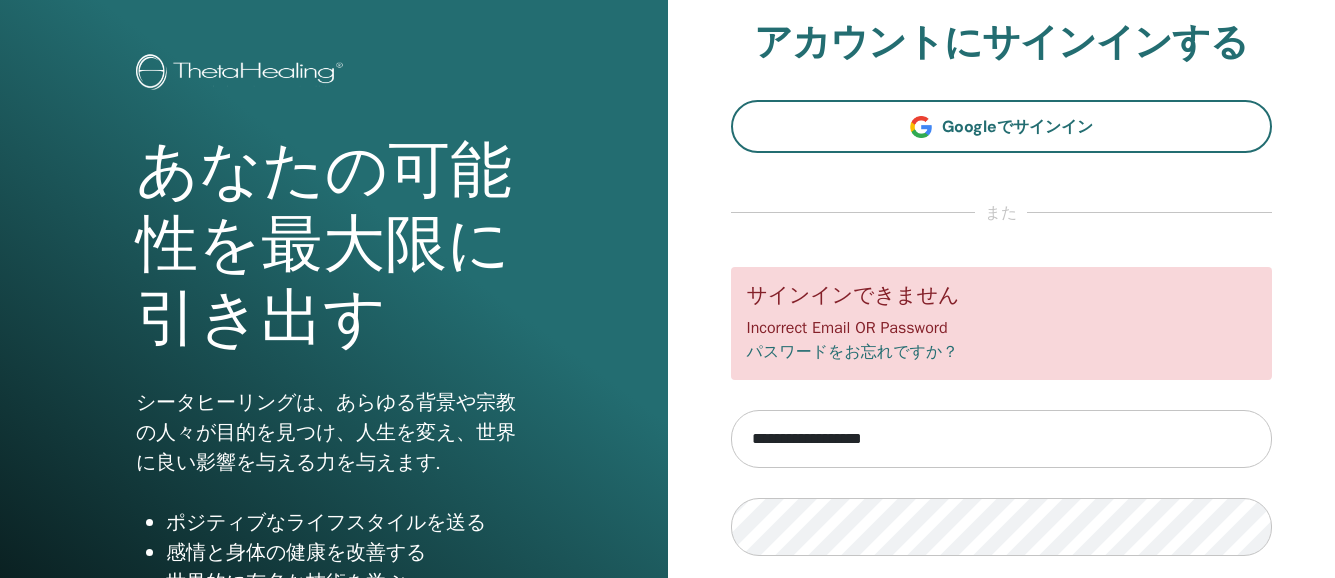 scroll, scrollTop: 191, scrollLeft: 0, axis: vertical 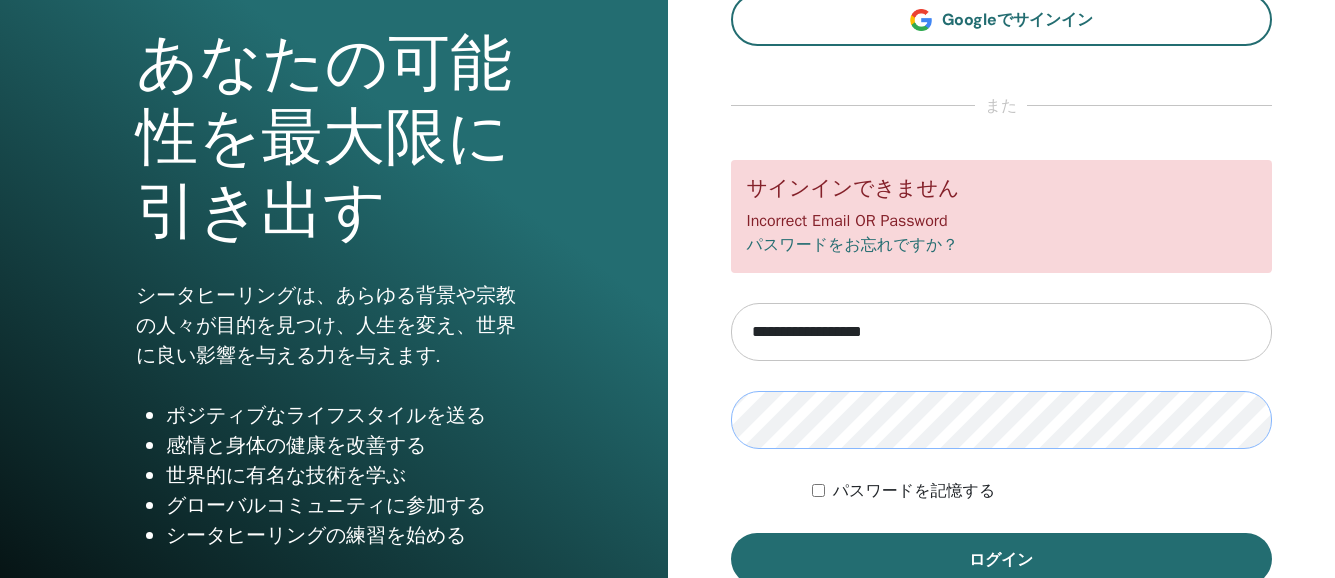click on "**********" at bounding box center [1002, 289] 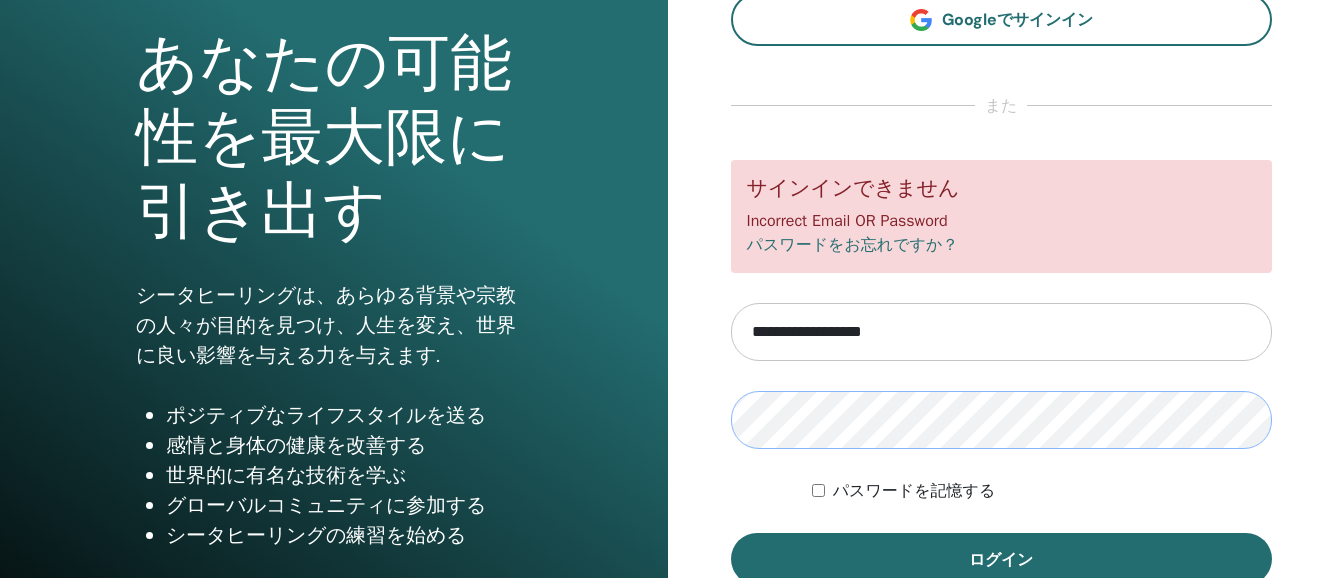click on "ログイン" at bounding box center (1002, 559) 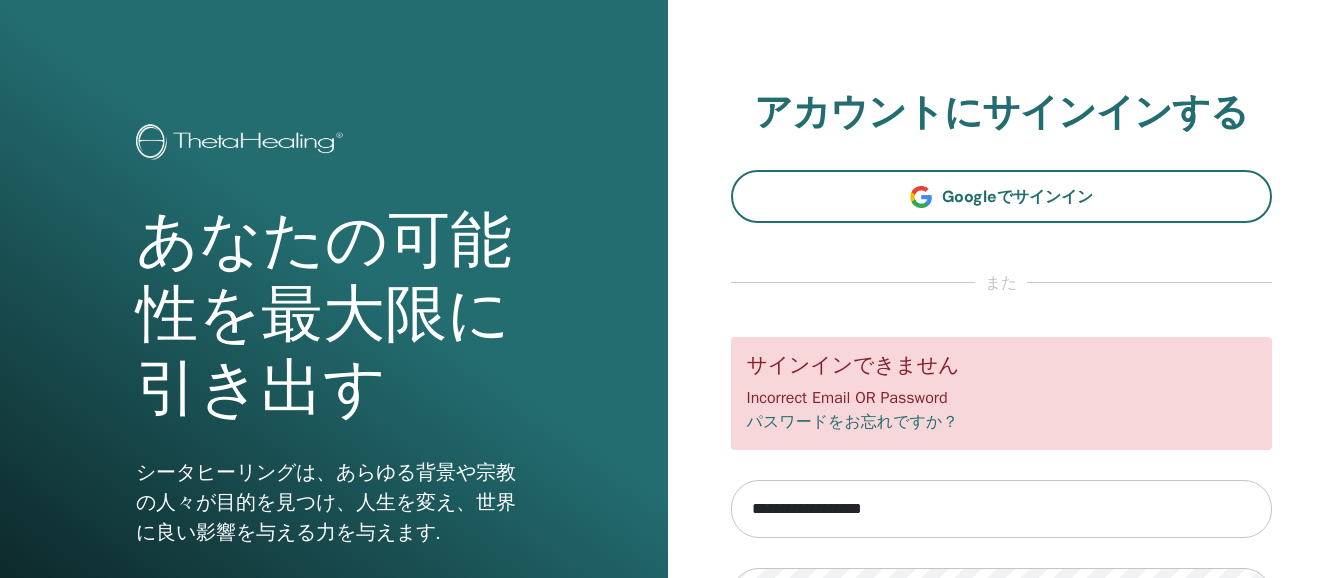 scroll, scrollTop: 179, scrollLeft: 0, axis: vertical 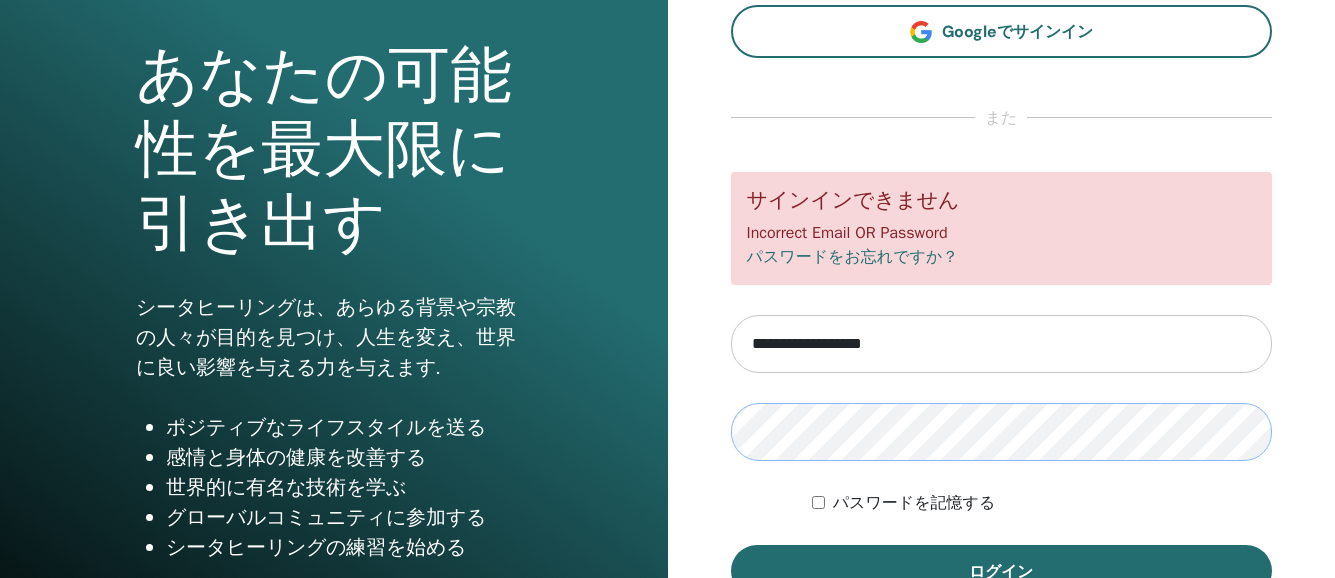 click on "ログイン" at bounding box center (1002, 571) 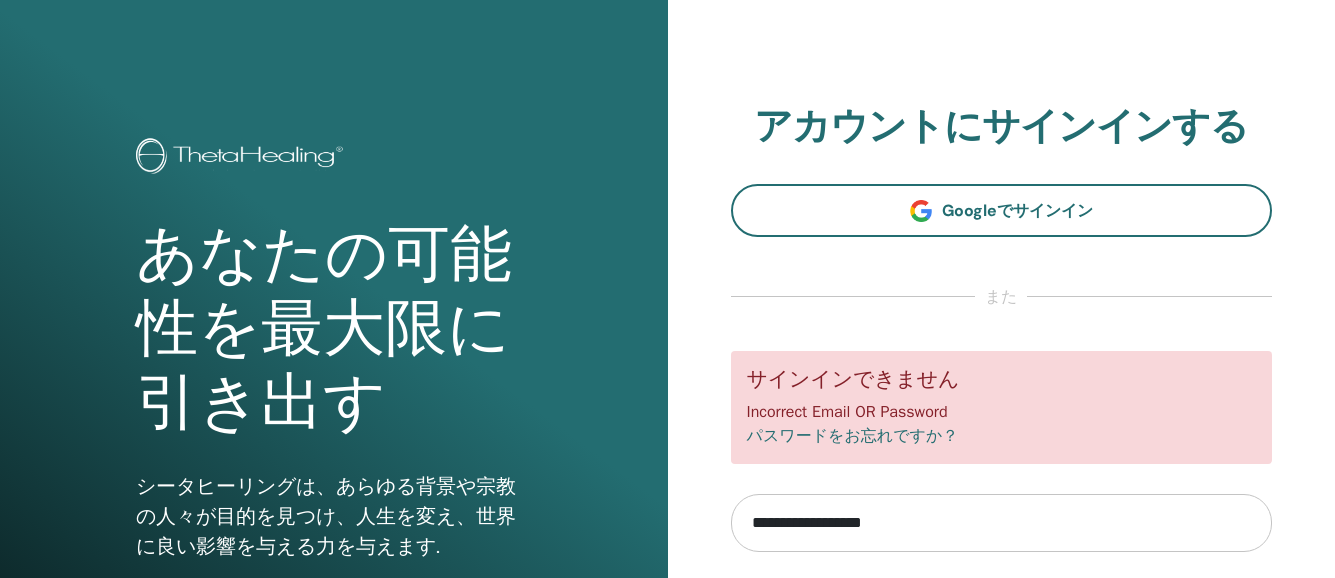 scroll, scrollTop: 382, scrollLeft: 0, axis: vertical 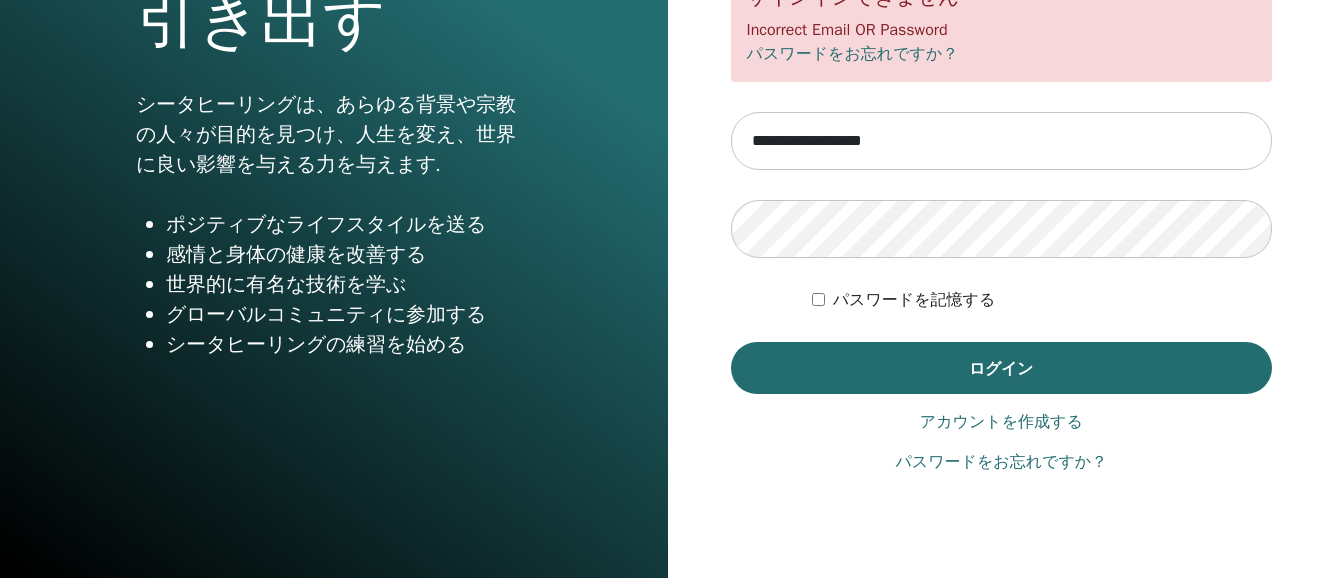 click on "パスワードをお忘れですか？" at bounding box center (1001, 462) 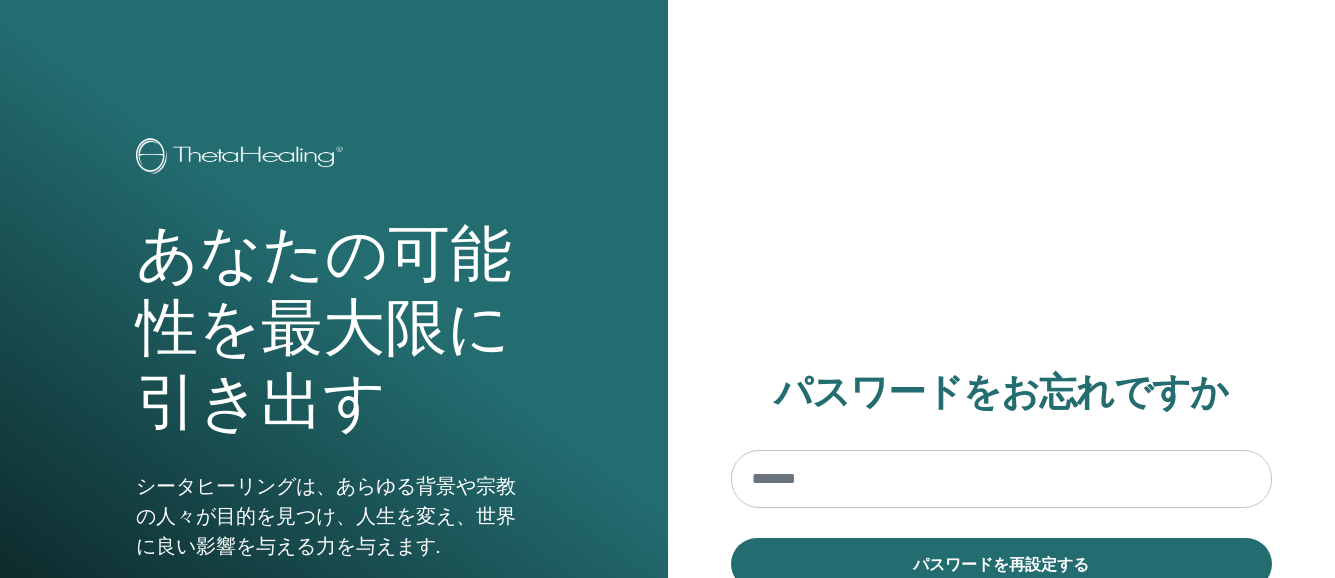 scroll, scrollTop: 0, scrollLeft: 0, axis: both 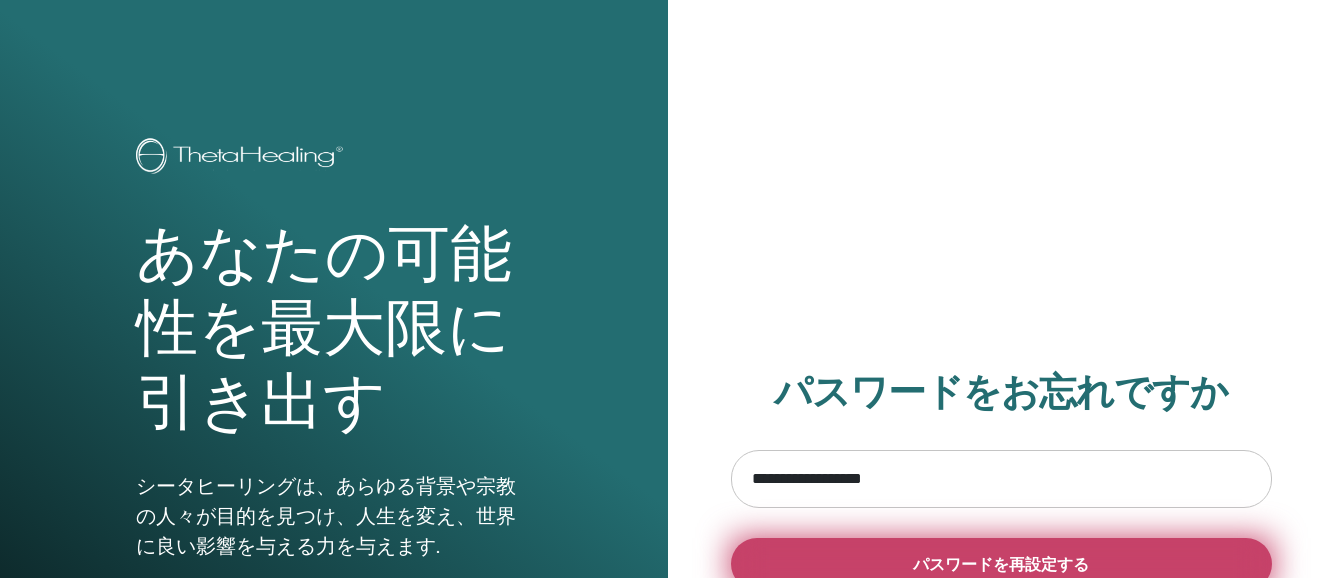 click on "パスワードを再設定する" at bounding box center (1001, 564) 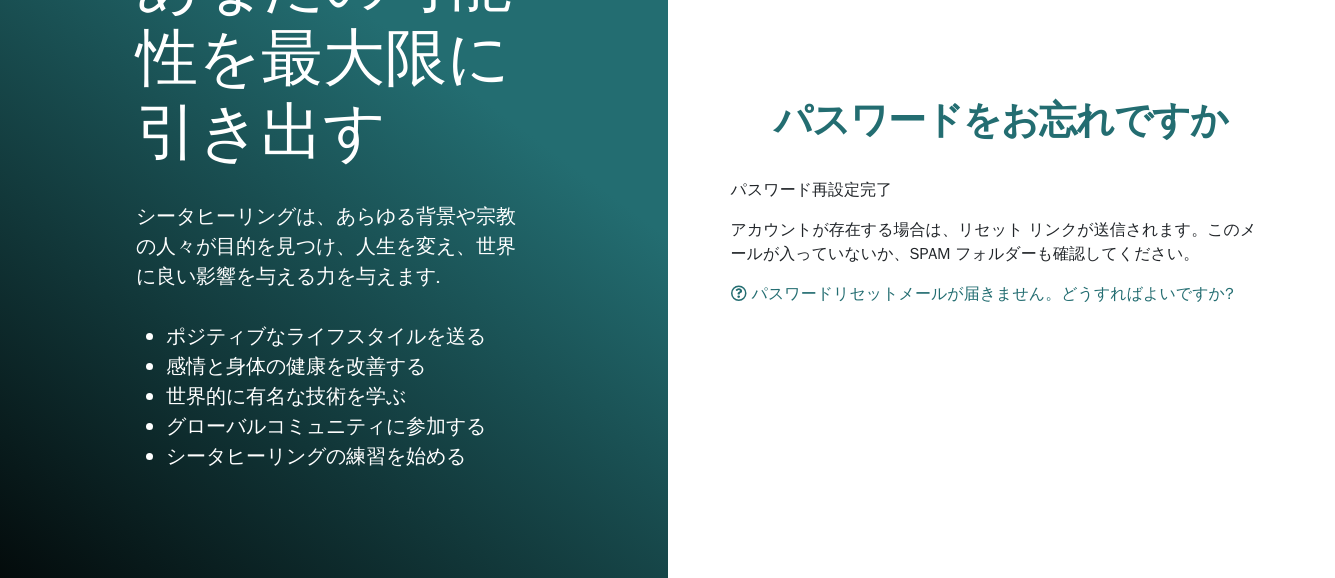 scroll, scrollTop: 271, scrollLeft: 0, axis: vertical 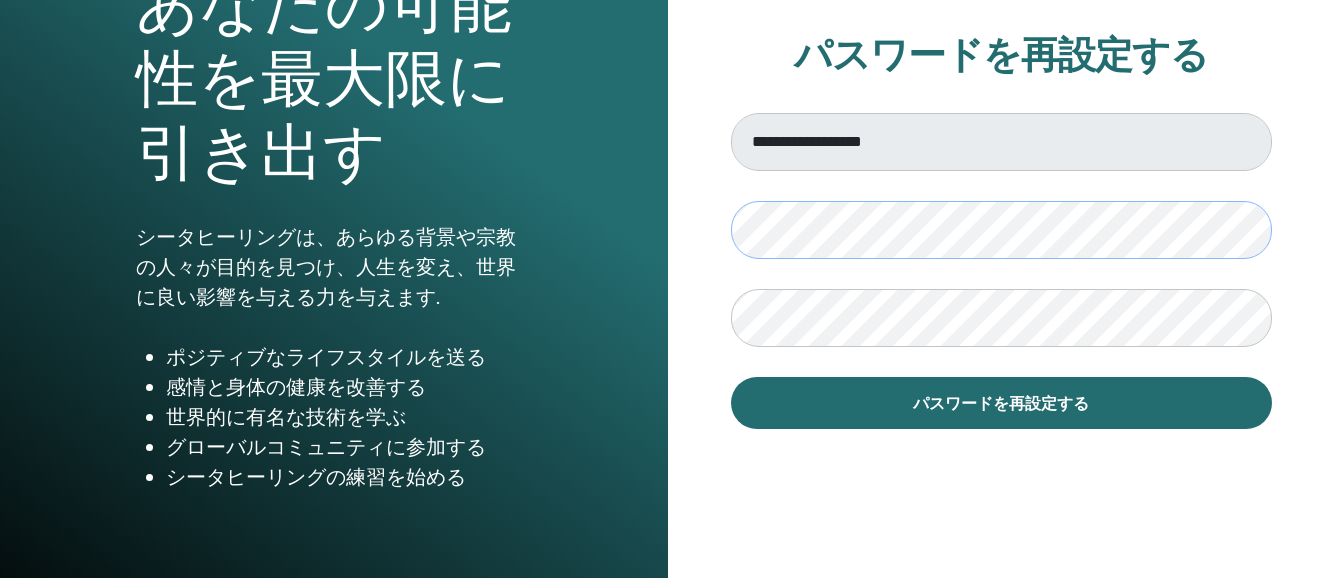 click on "**********" at bounding box center (1002, 231) 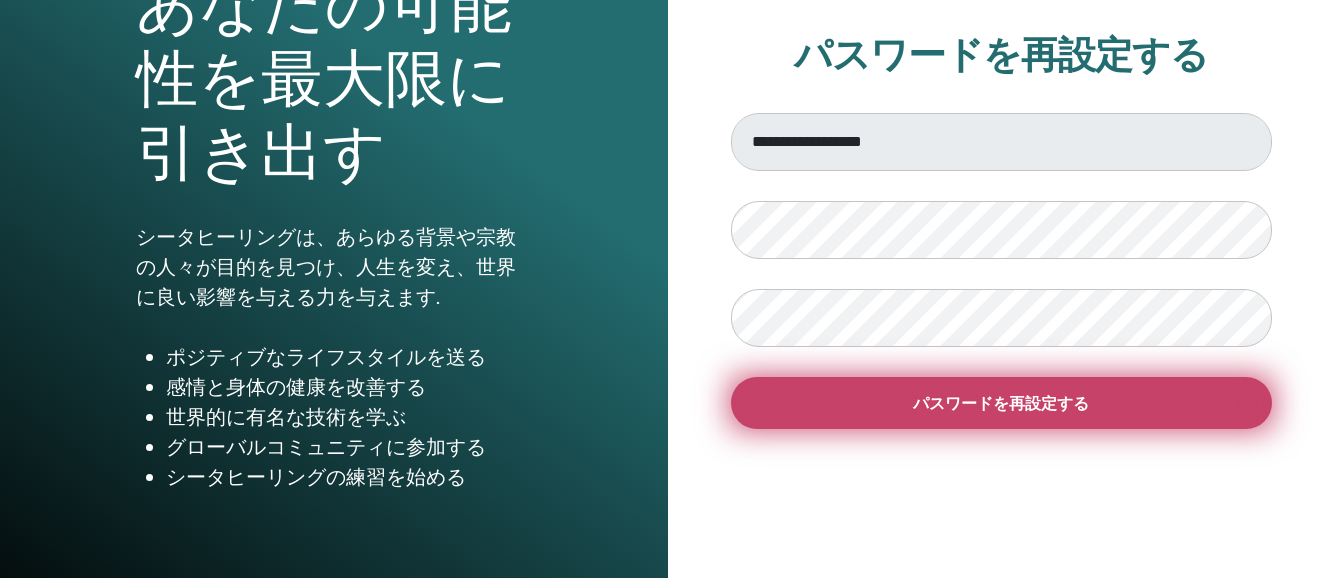 click on "パスワードを再設定する" at bounding box center [1001, 403] 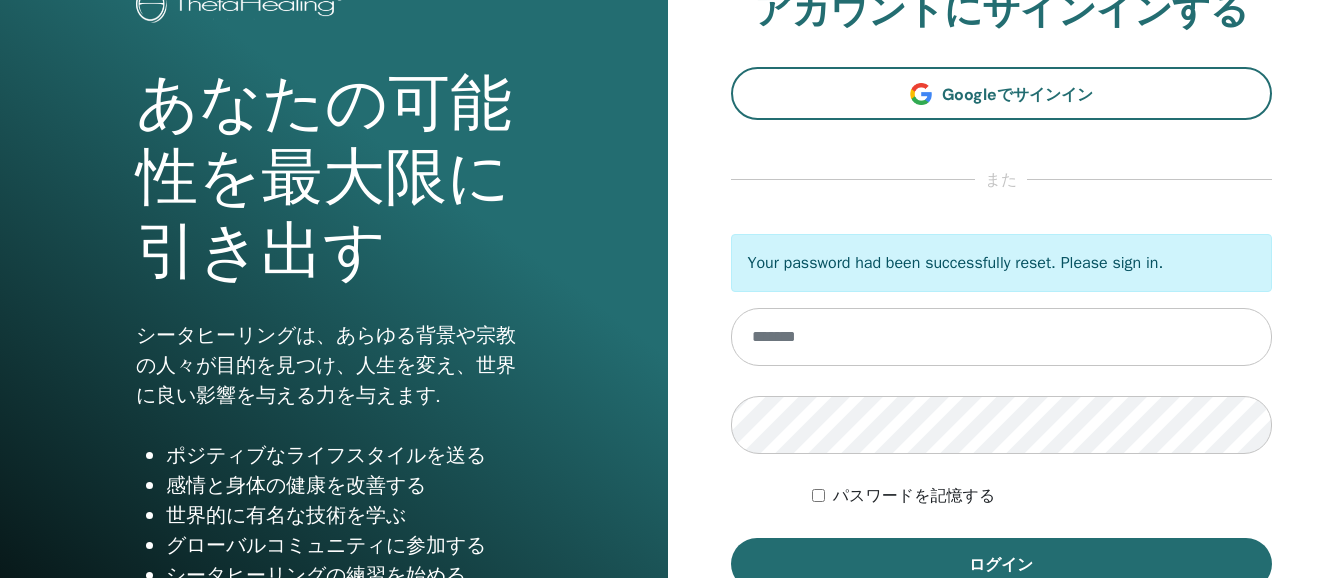scroll, scrollTop: 155, scrollLeft: 0, axis: vertical 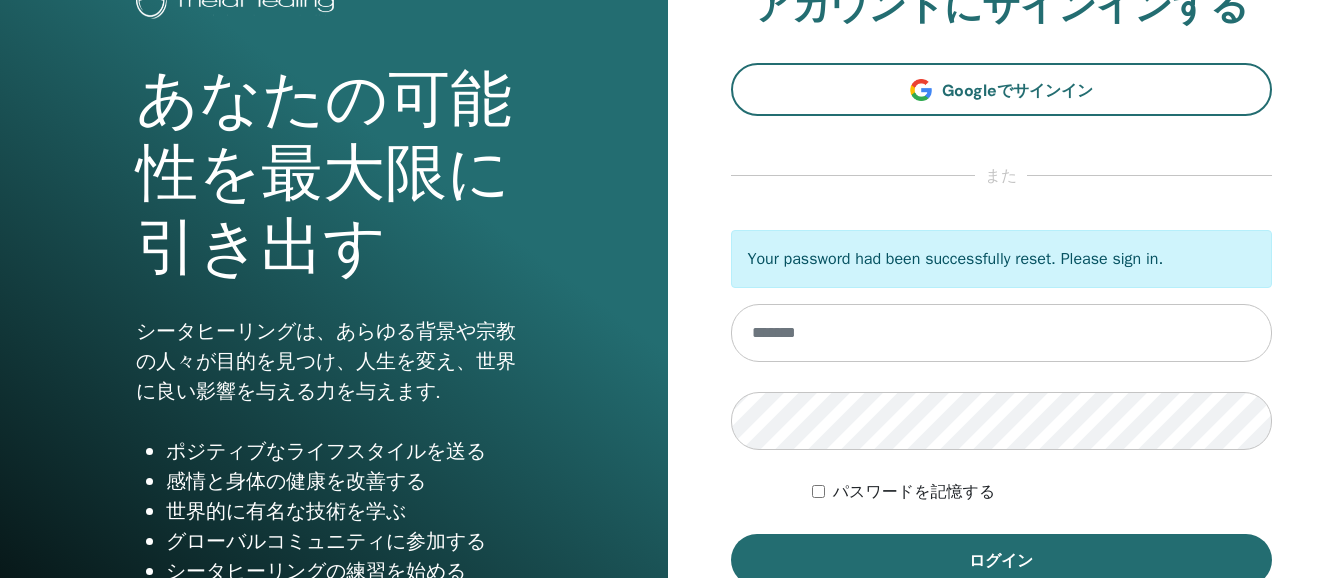 type on "**********" 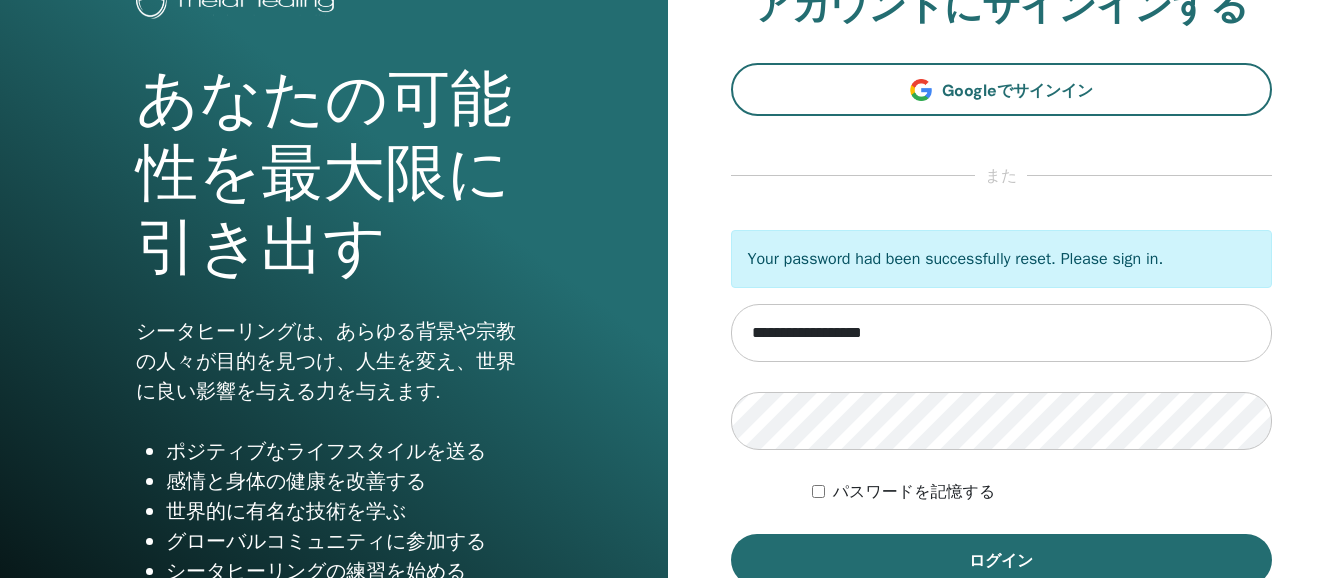 click on "**********" at bounding box center [1002, 325] 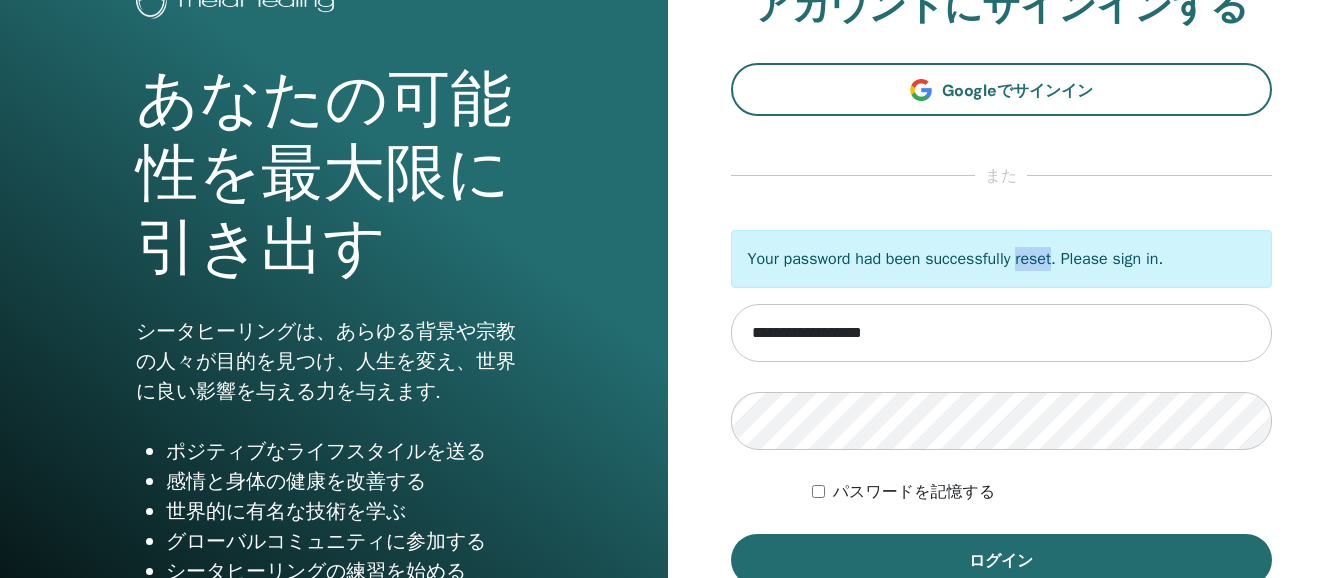 click on "Your password had been successfully reset. Please sign in." at bounding box center (1002, 259) 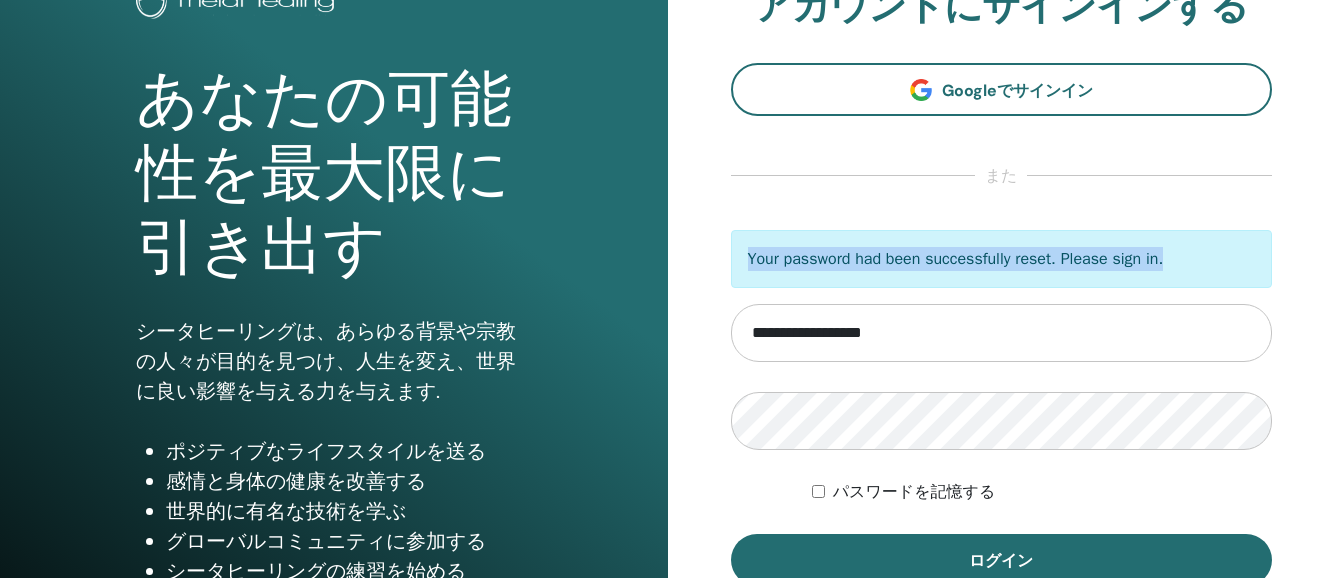 click on "Your password had been successfully reset. Please sign in." at bounding box center (1002, 259) 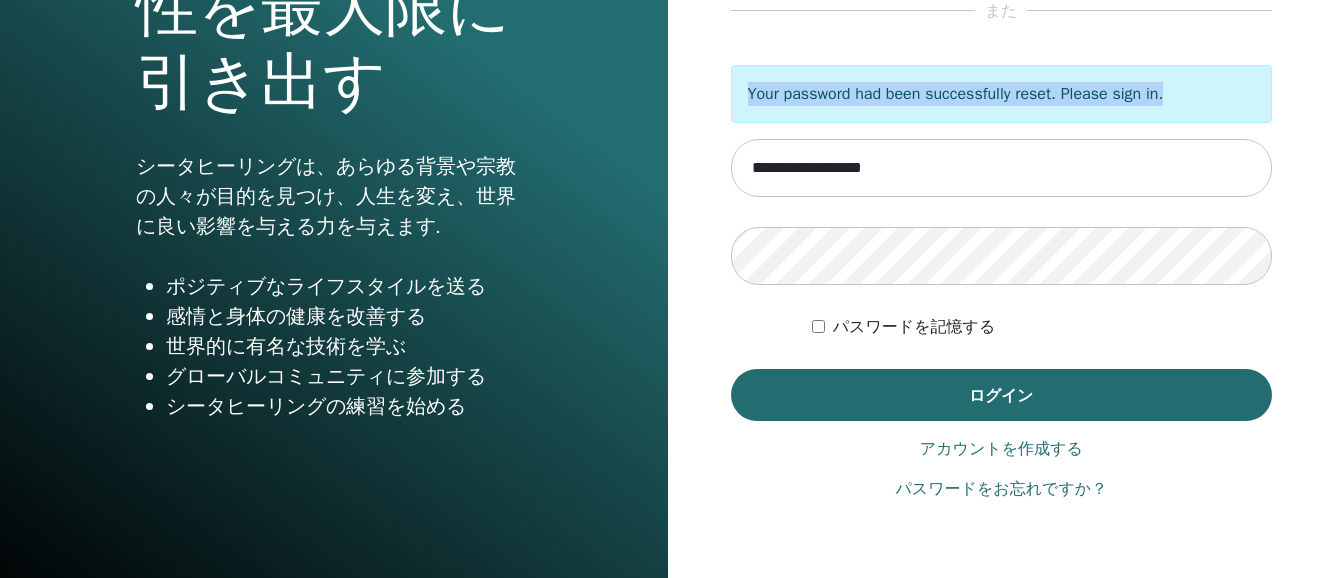 scroll, scrollTop: 360, scrollLeft: 0, axis: vertical 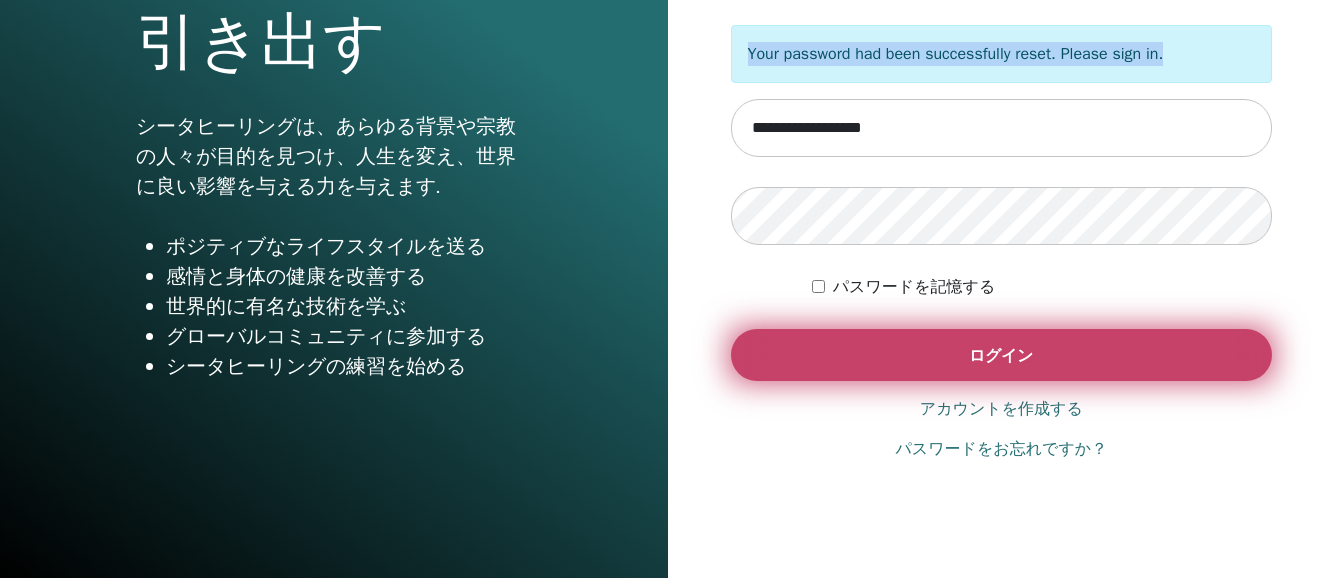 click on "ログイン" at bounding box center (1001, 355) 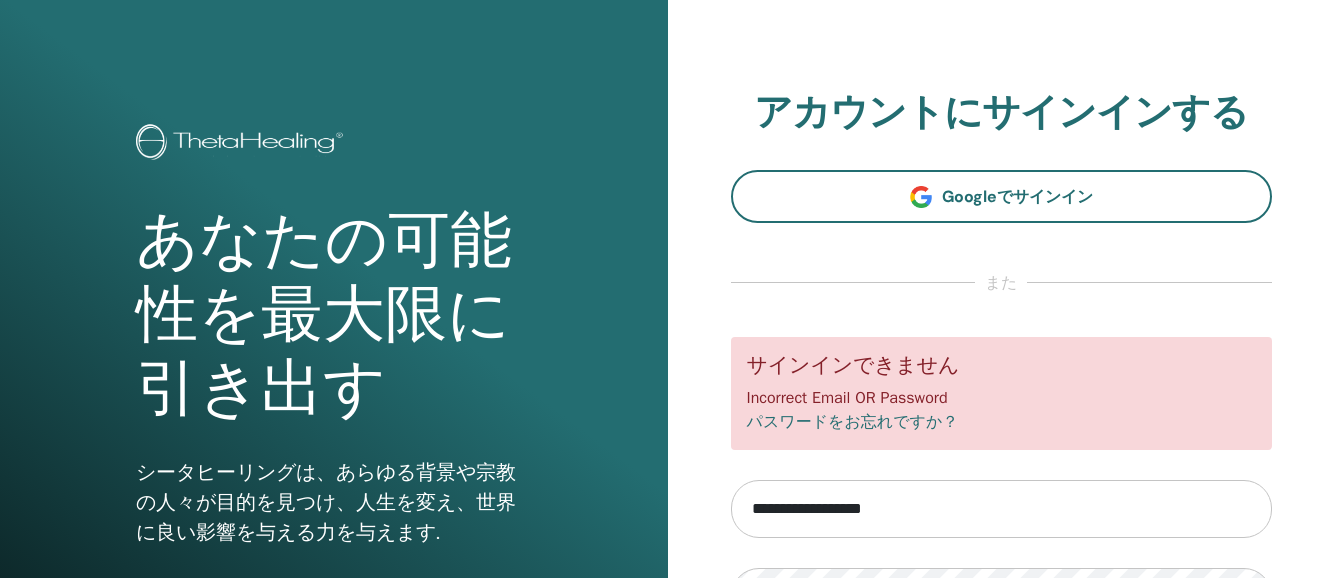 scroll, scrollTop: 278, scrollLeft: 0, axis: vertical 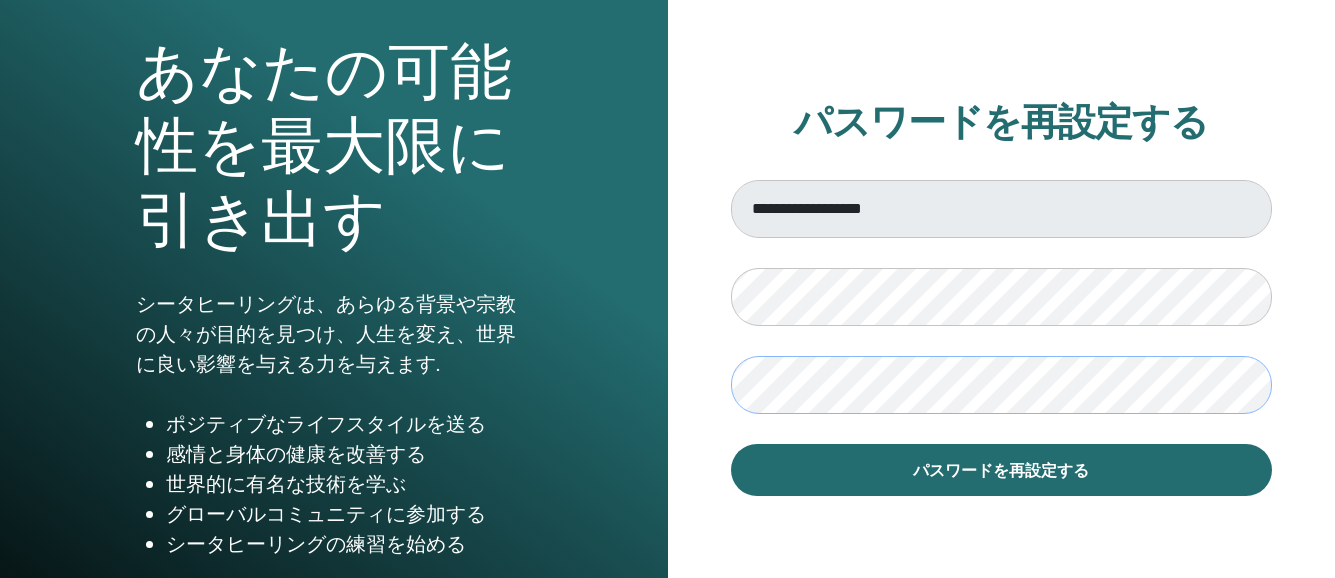 click on "パスワードを再設定する" at bounding box center [1002, 470] 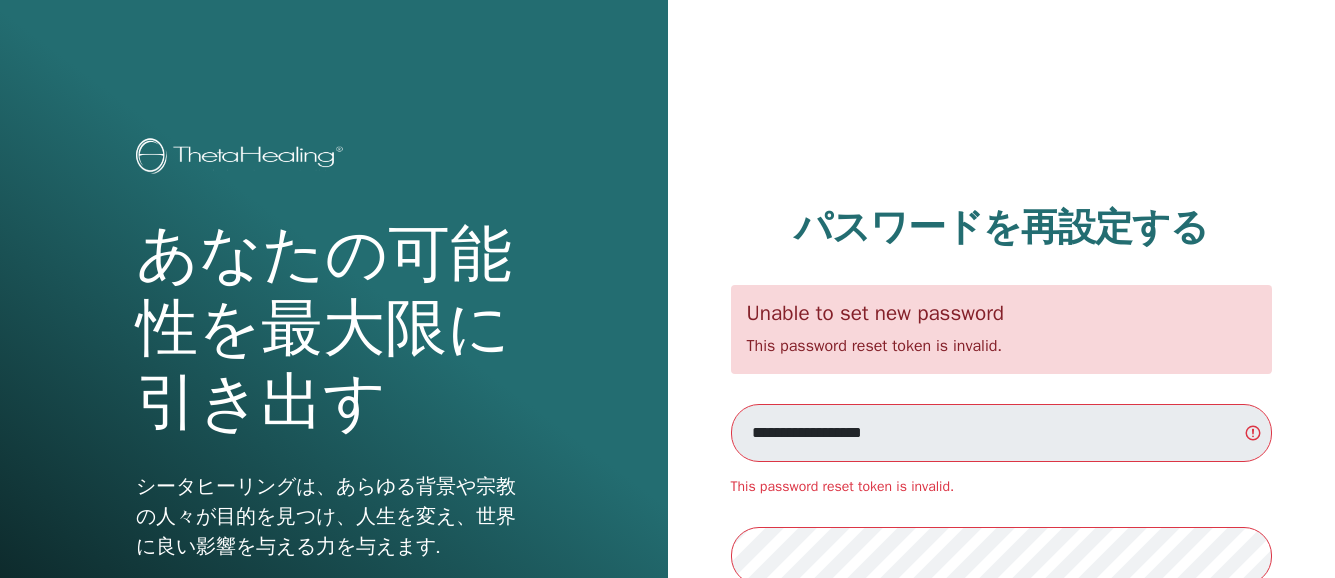 scroll, scrollTop: 0, scrollLeft: 0, axis: both 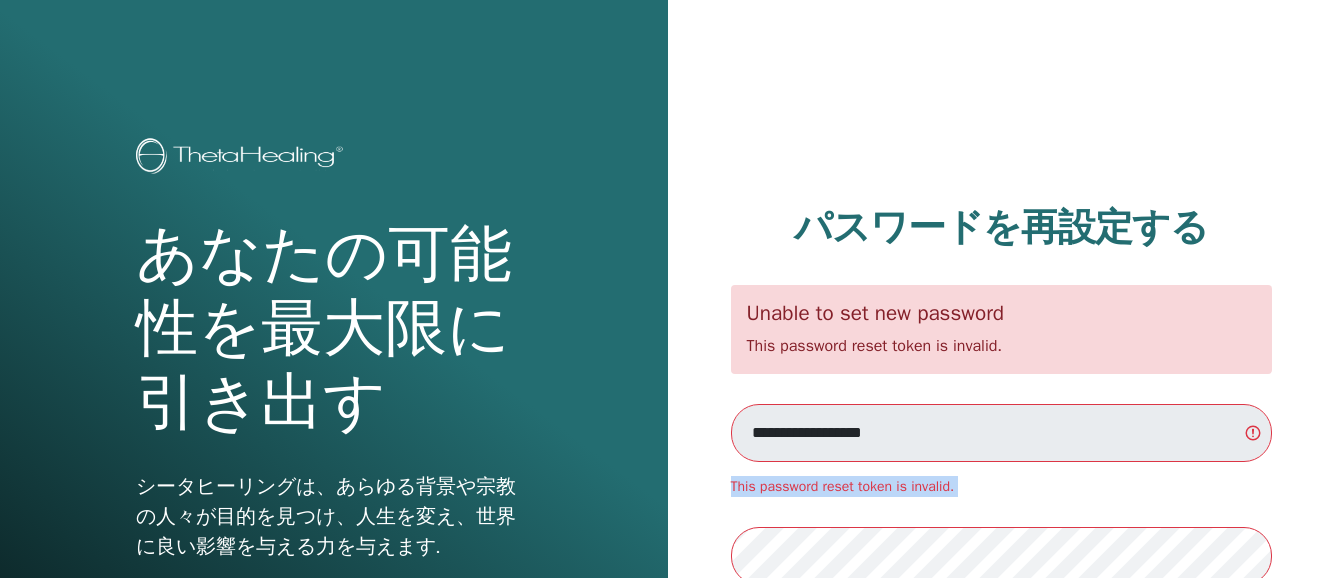 click on "This password reset token is invalid." at bounding box center (1002, 486) 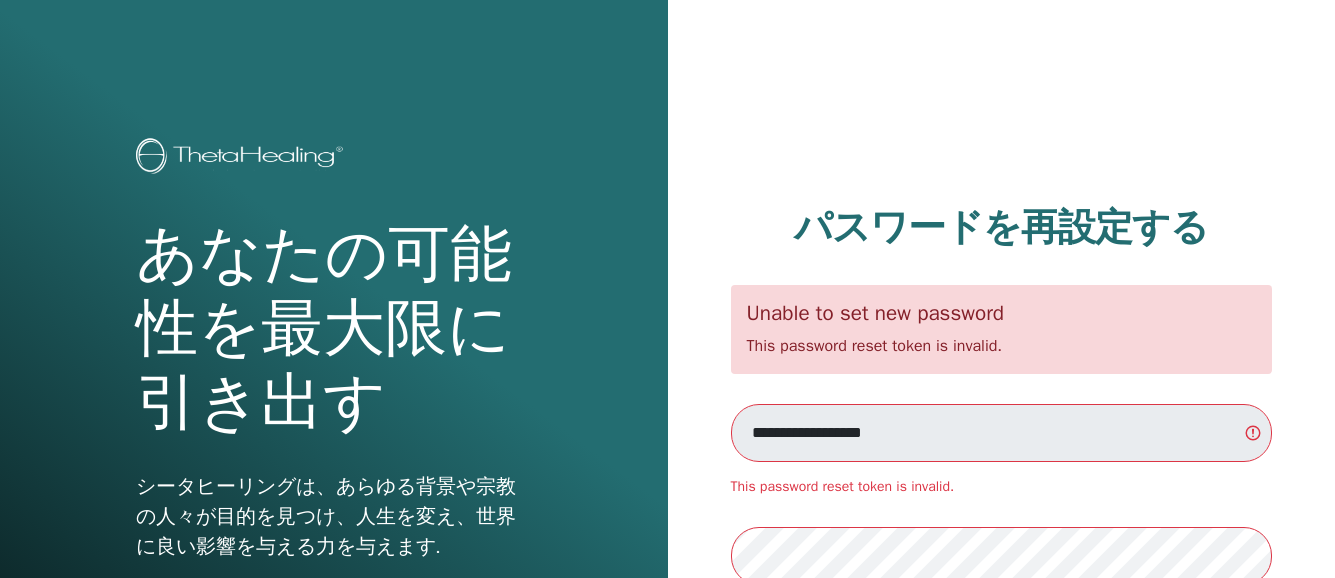 click on "**********" at bounding box center (1002, 480) 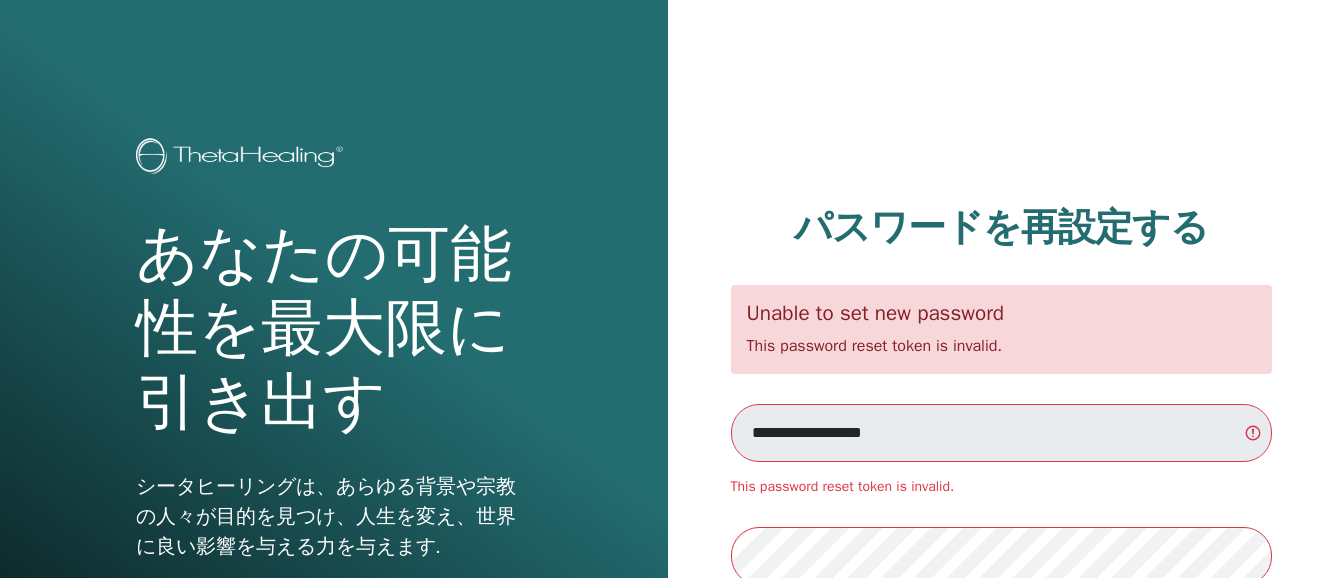 click on "**********" at bounding box center [1002, 480] 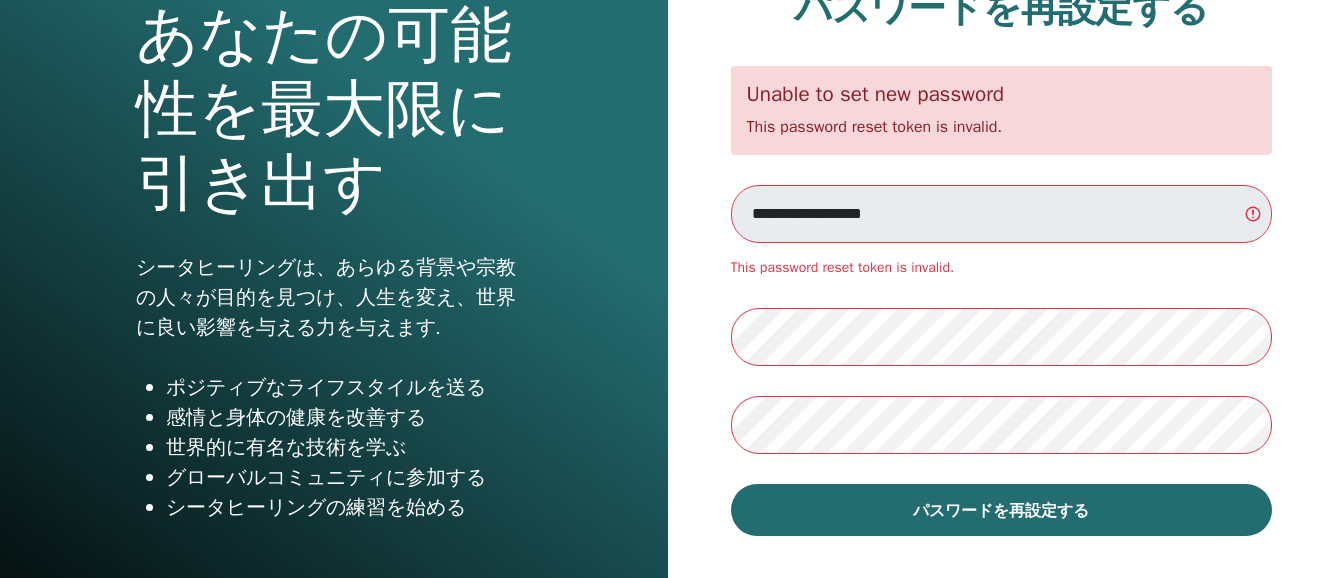 click on "あなたの可能性を最大限に引き出す
シータヒーリングは、あらゆる背景や宗教の人々が目的を見つけ、人生を変え、世界に良い影響を与える力を与えます.
ポジティブなライフスタイルを送る
感情と身体の健康を改善する
世界的に有名な技術を学ぶ
グローバルコミュニティに参加する
シータヒーリングの練習を始める" at bounding box center (334, 261) 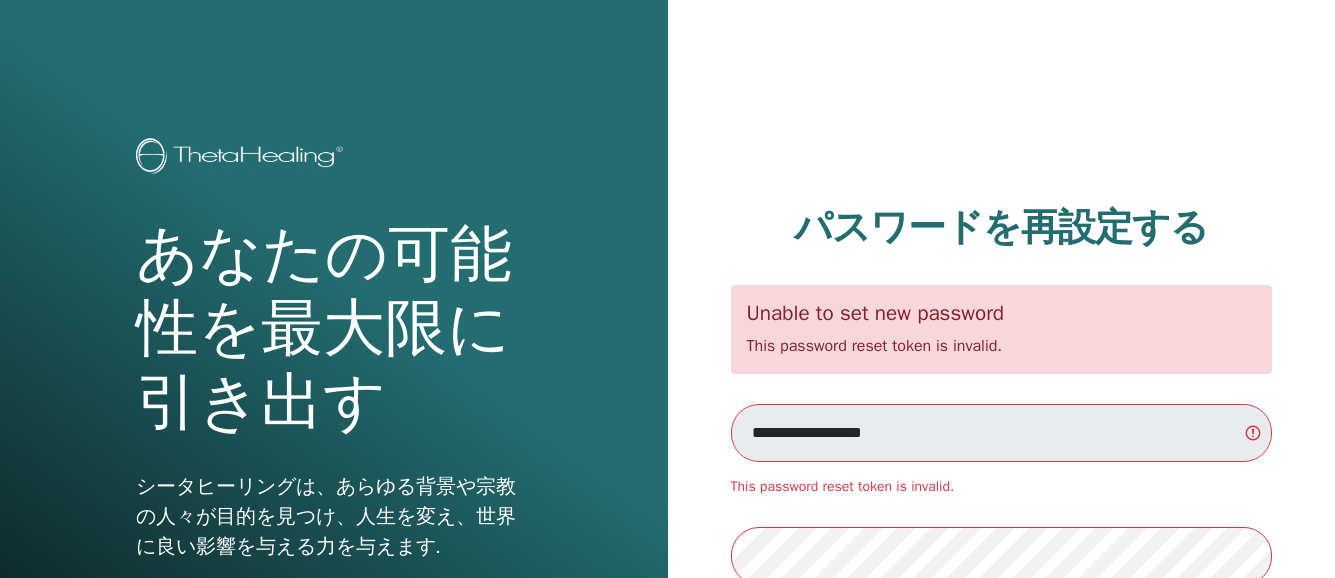 click at bounding box center [242, 158] 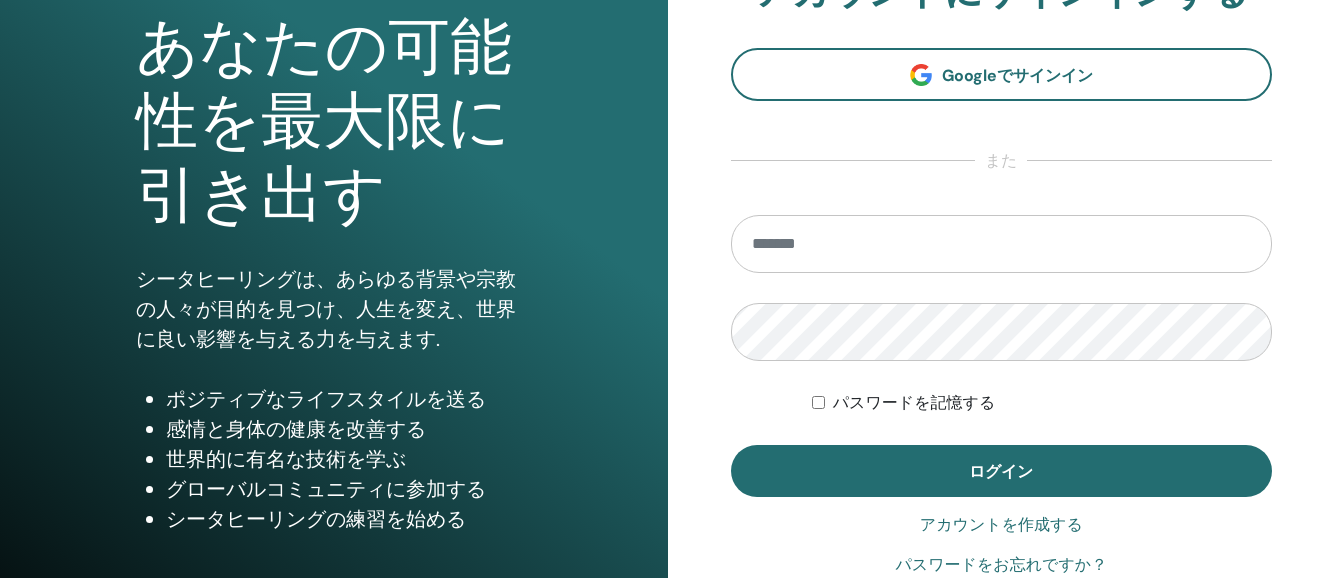 scroll, scrollTop: 212, scrollLeft: 0, axis: vertical 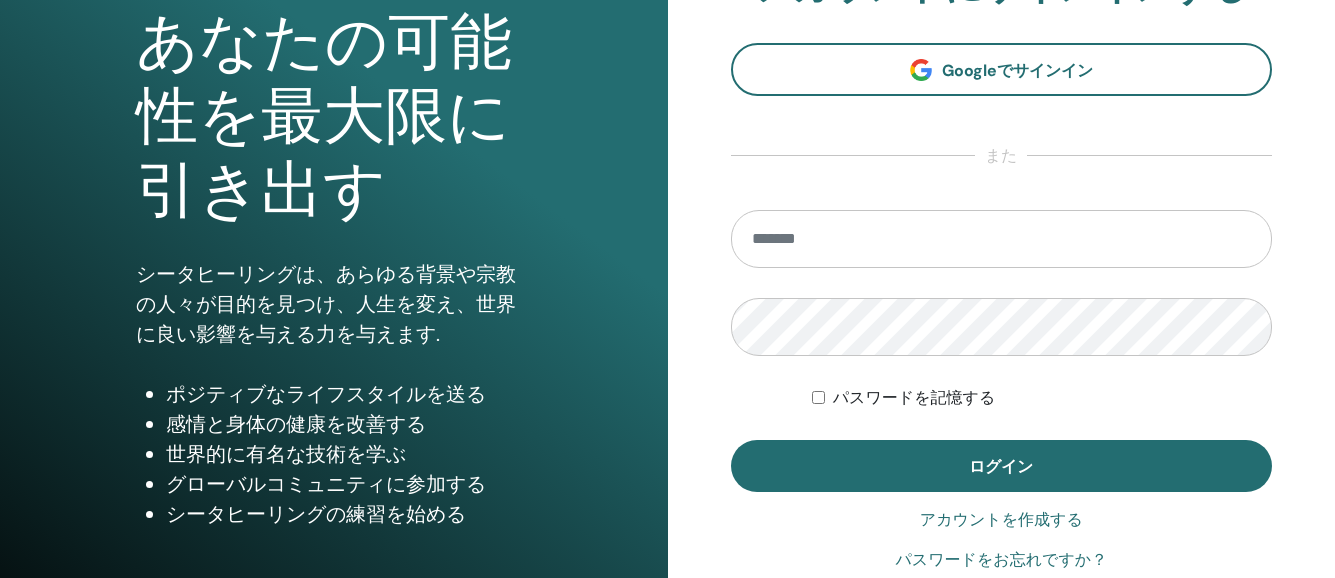 type on "**********" 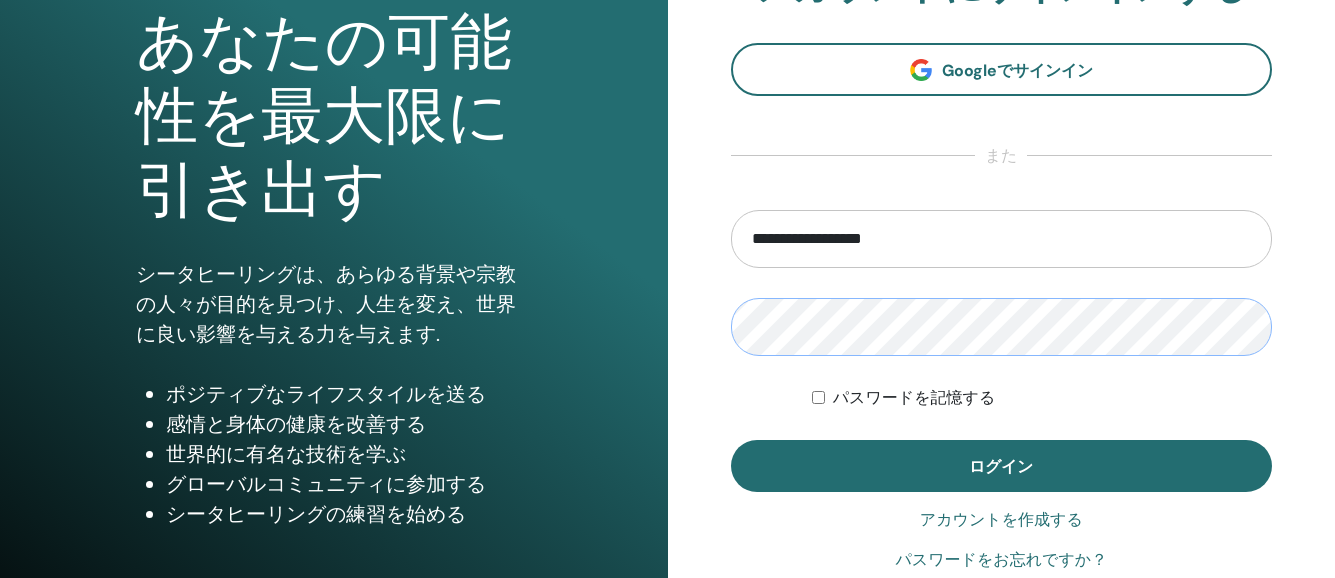 click on "あなたの可能性を最大限に引き出す
シータヒーリングは、あらゆる背景や宗教の人々が目的を見つけ、人生を変え、世界に良い影響を与える力を与えます.
ポジティブなライフスタイルを送る
感情と身体の健康を改善する
世界的に有名な技術を学ぶ
グローバルコミュニティに参加する
シータヒーリングの練習を始める
アカウントにサインインする" at bounding box center [667, 268] 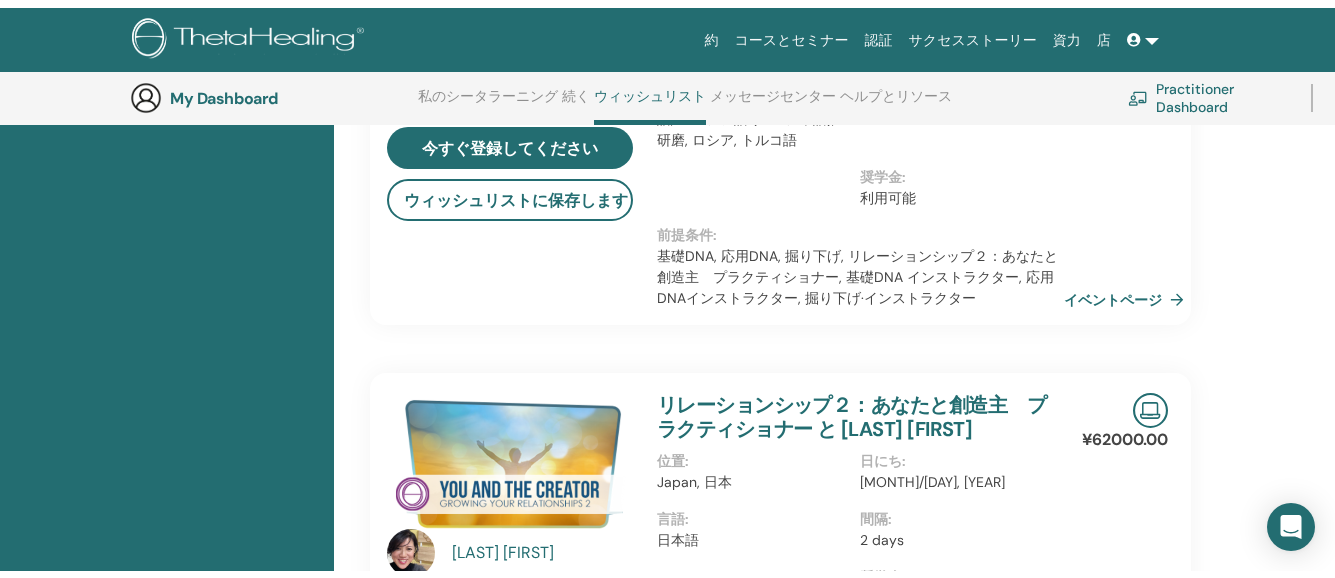 scroll, scrollTop: 0, scrollLeft: 0, axis: both 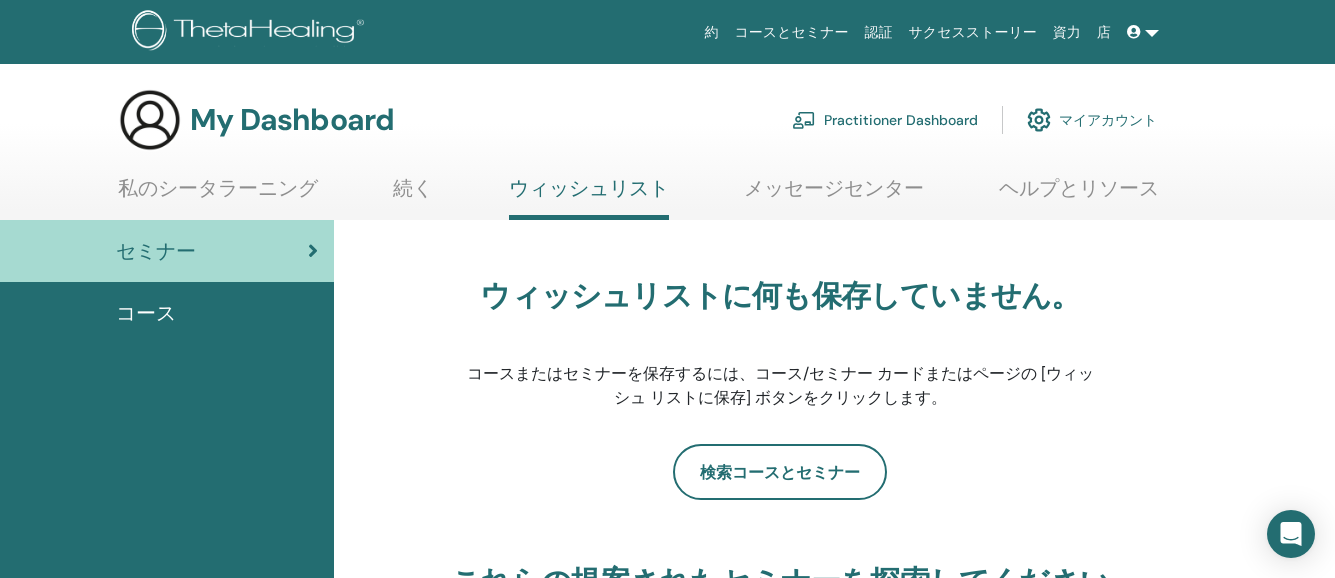 click on "これらの提案されたセミナーを探索してください" at bounding box center (780, 582) 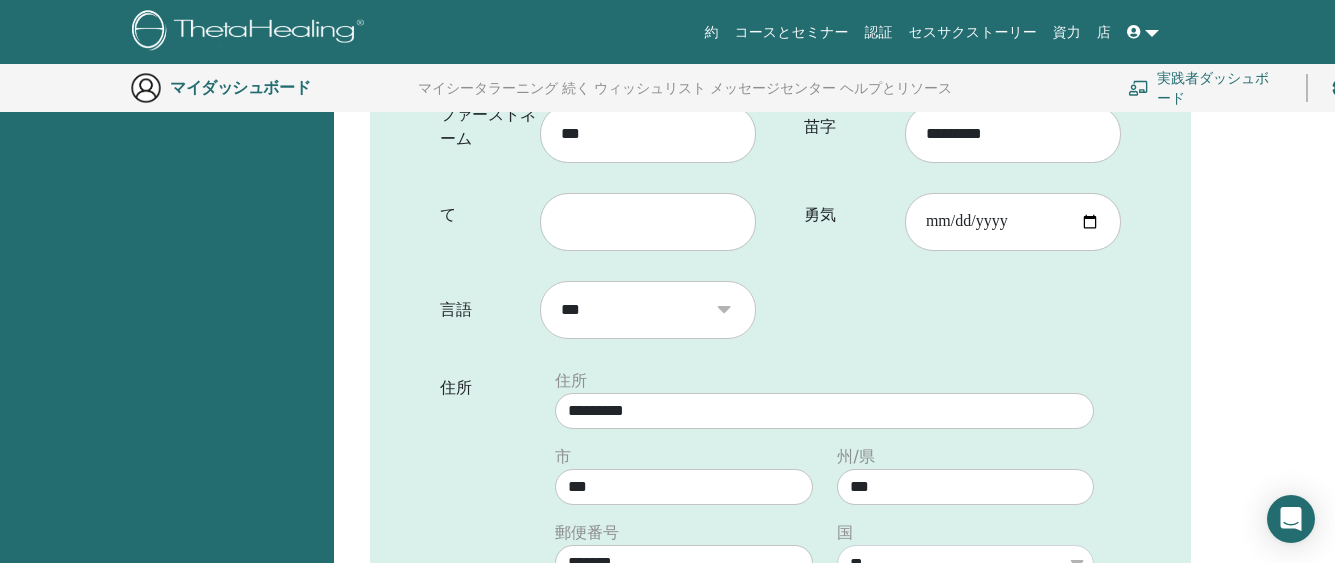 scroll, scrollTop: 435, scrollLeft: 0, axis: vertical 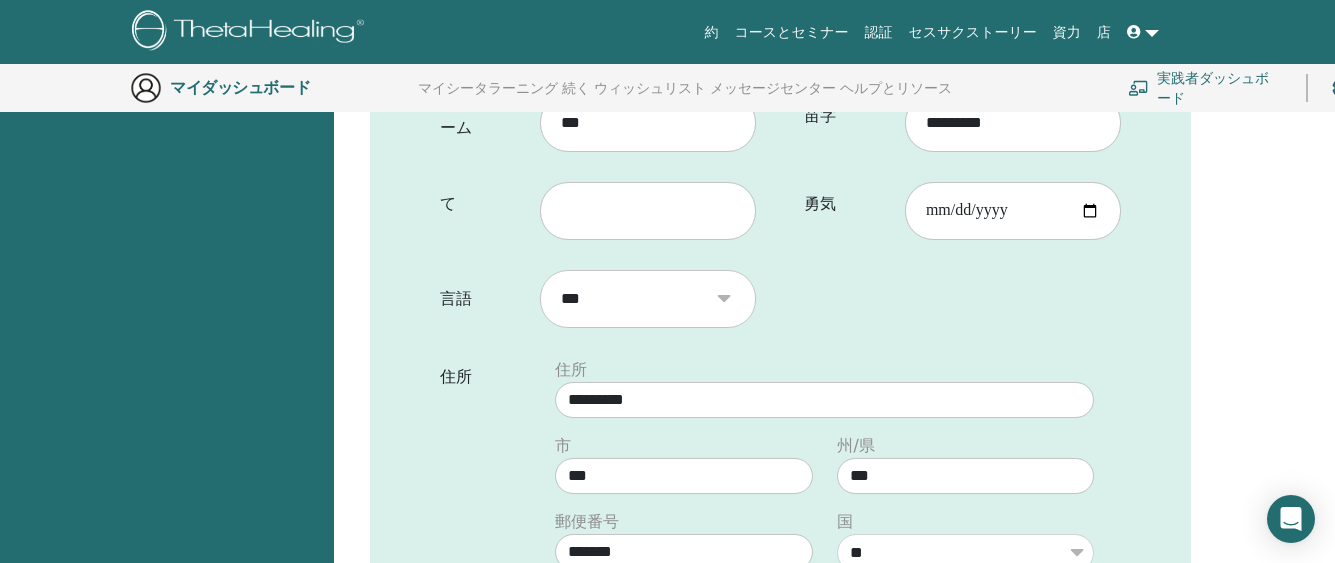 click at bounding box center (1020, 204) 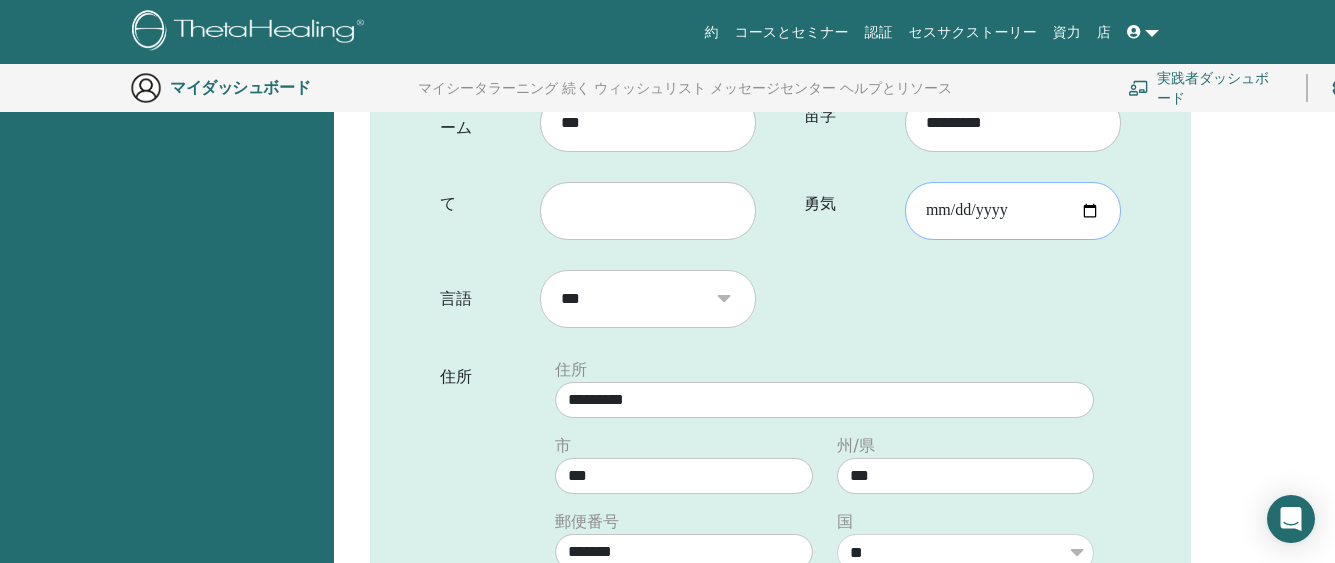 click on "勇気" at bounding box center [1013, 211] 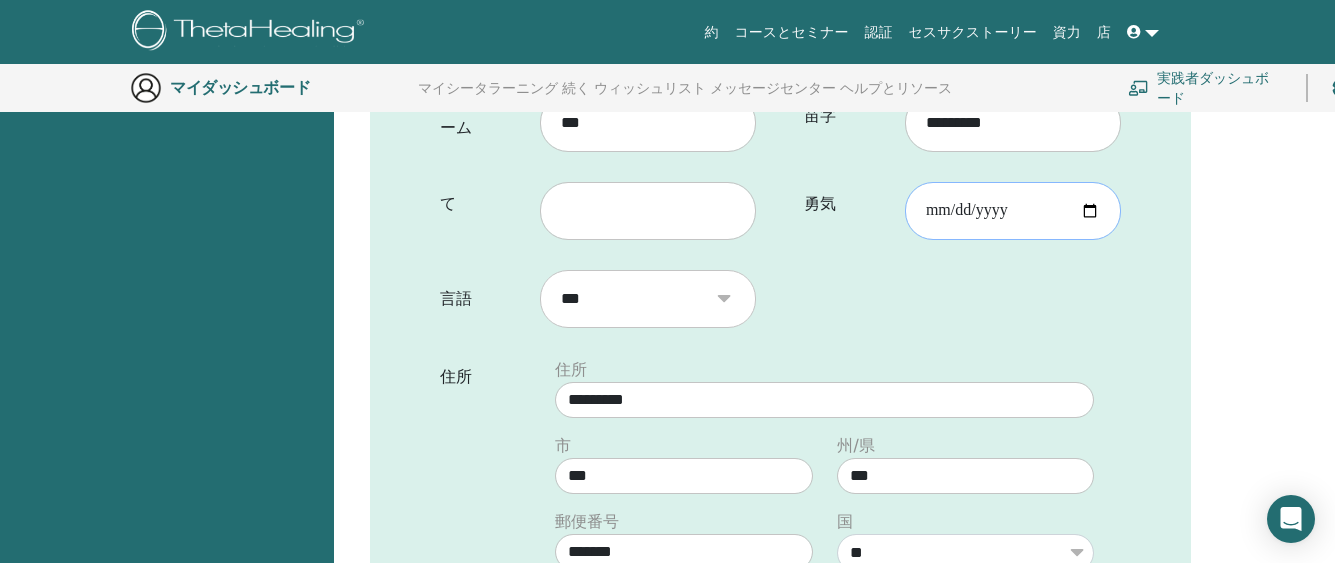 click on "勇気" at bounding box center [1013, 211] 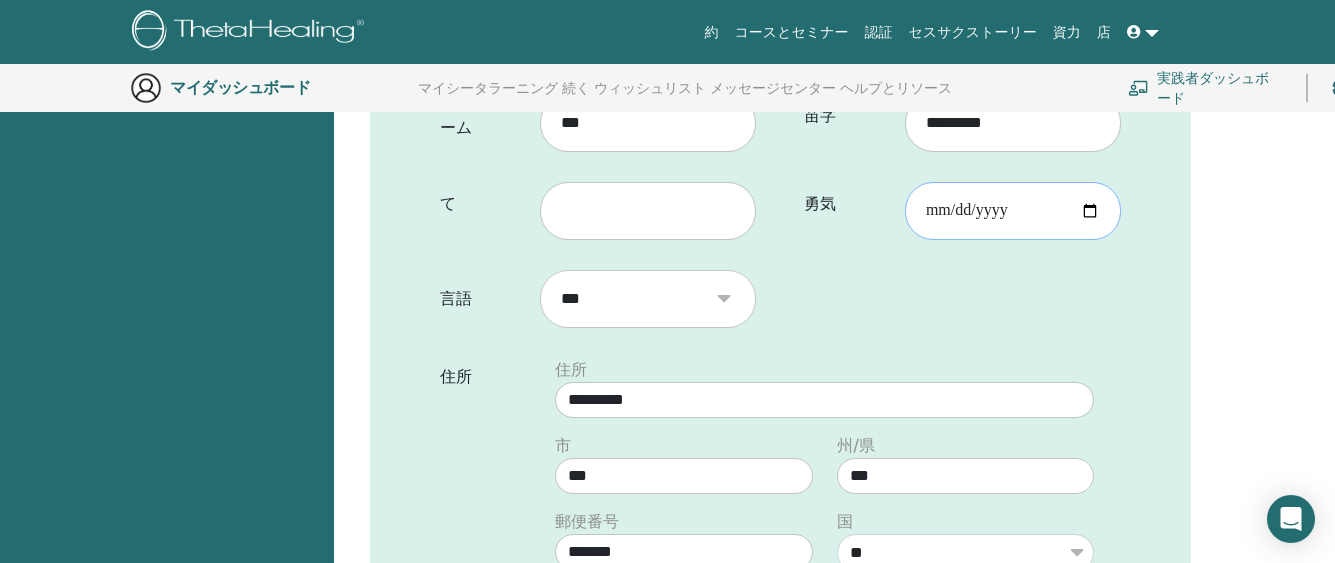 type on "**********" 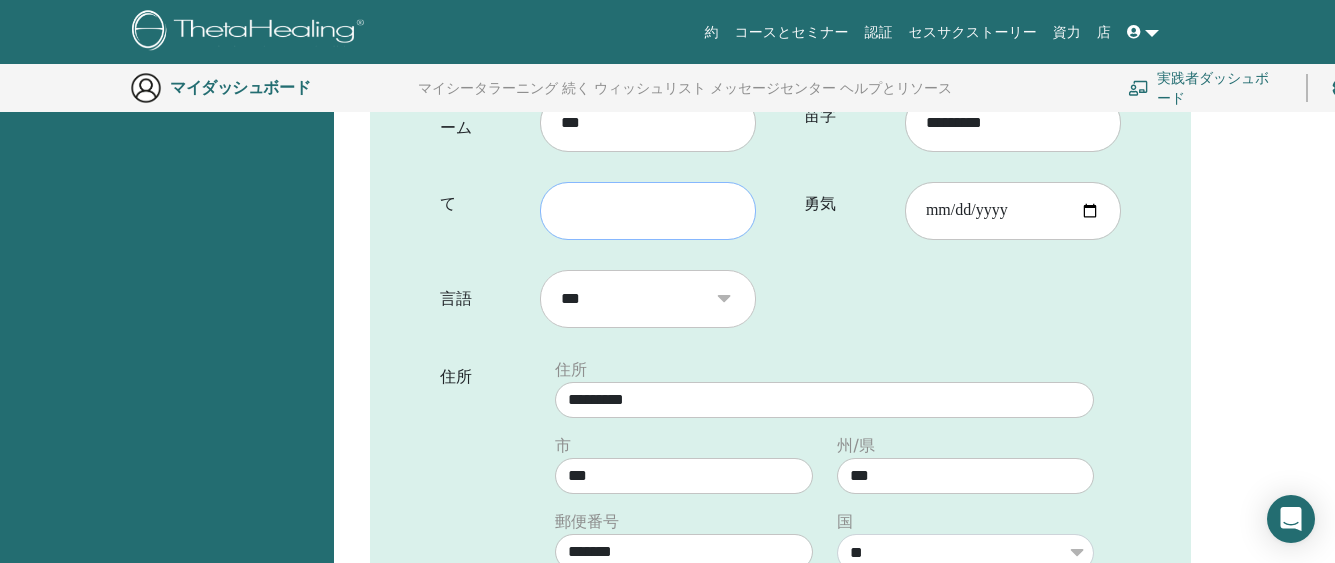 click at bounding box center (648, 211) 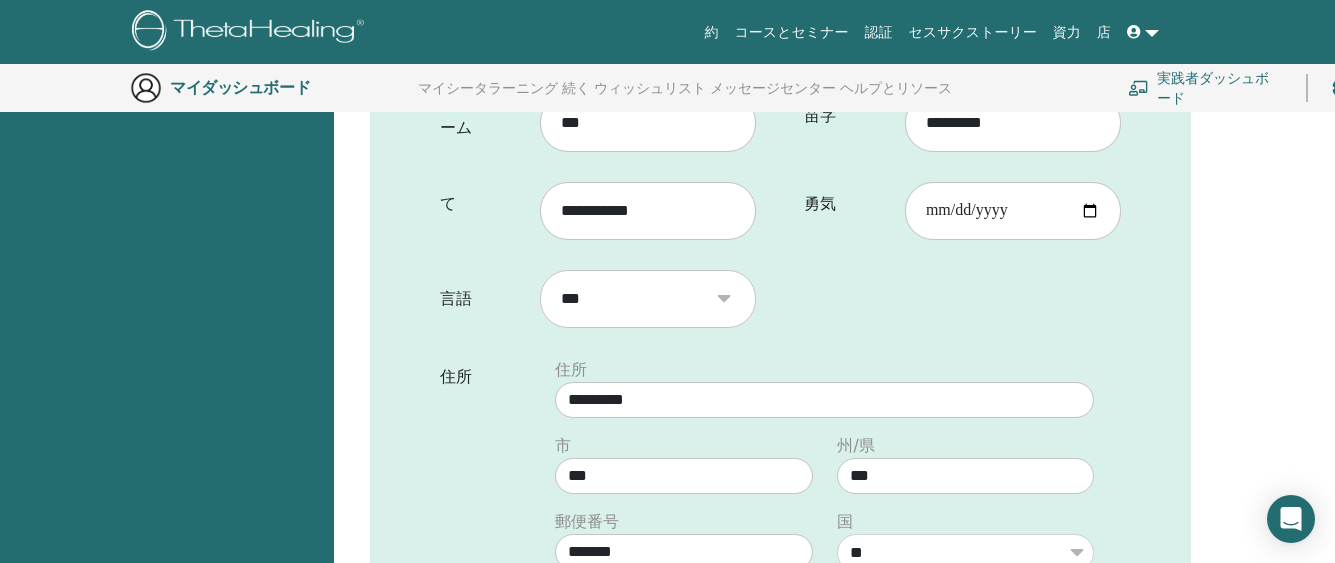 click on "ファーストネーム
[FIRST]
て
[LAST]
苗字
[LAST]
勇気
[LAST]
言語
***
住所" at bounding box center [780, 514] 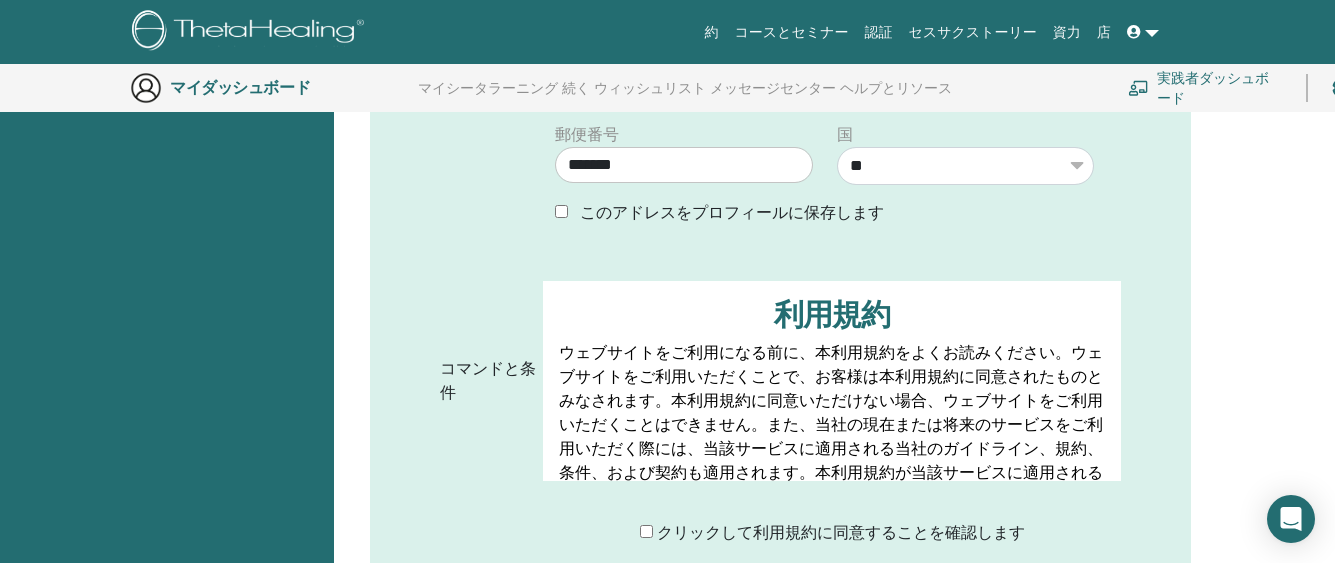 scroll, scrollTop: 820, scrollLeft: 0, axis: vertical 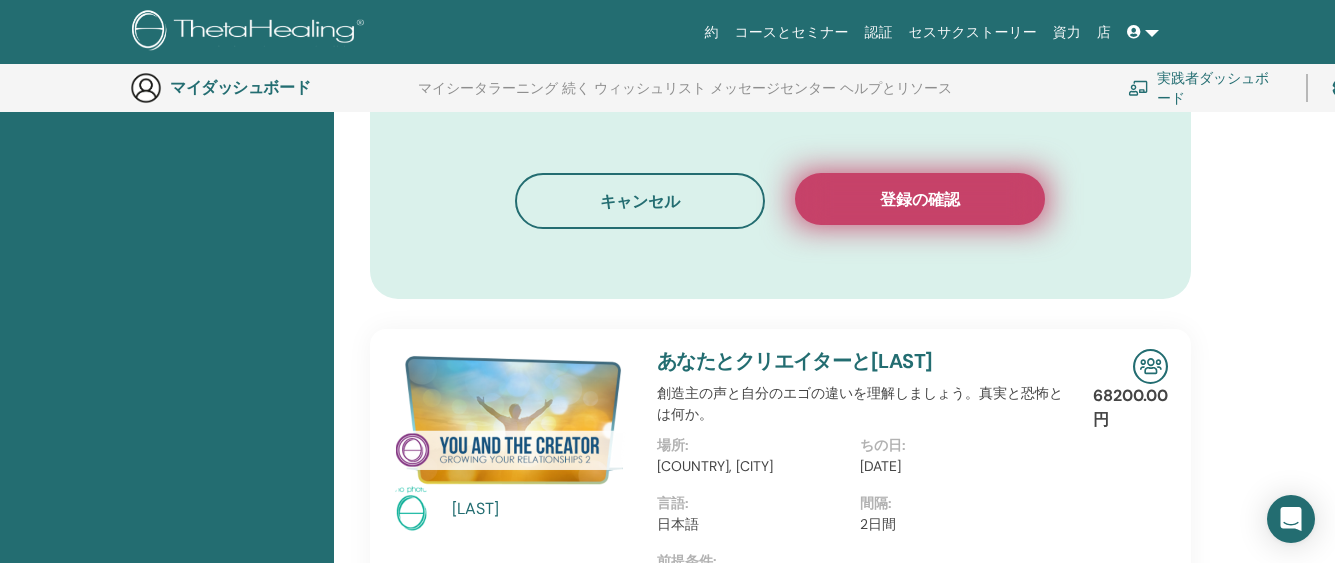 click on "登録の確認" at bounding box center (920, 199) 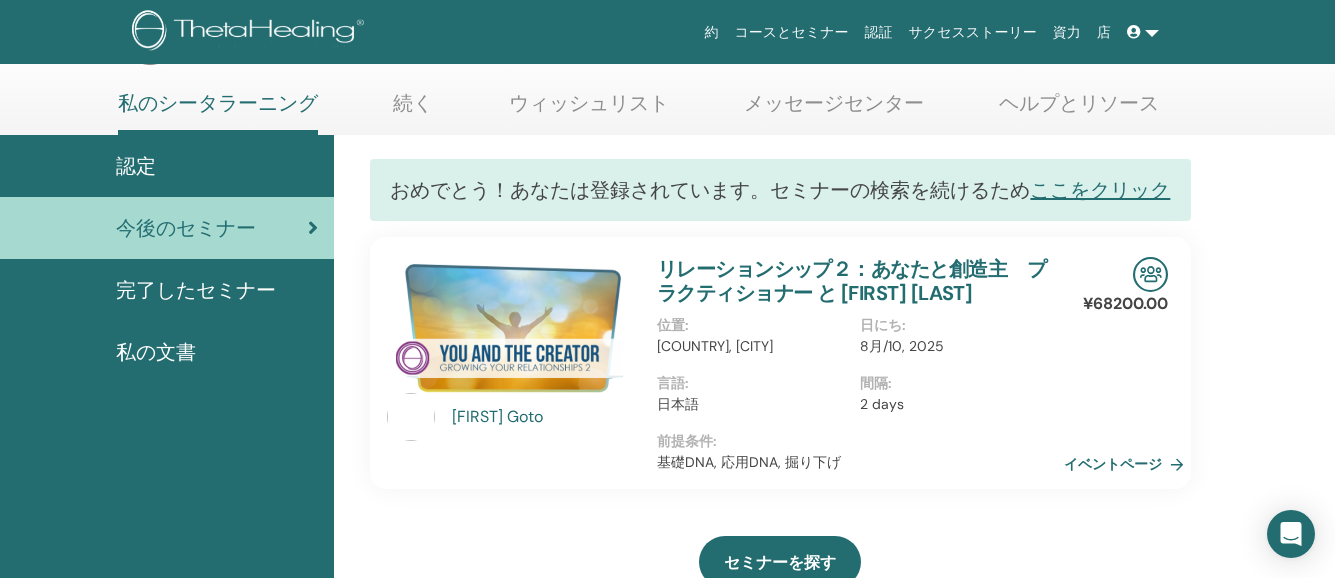 scroll, scrollTop: 81, scrollLeft: 0, axis: vertical 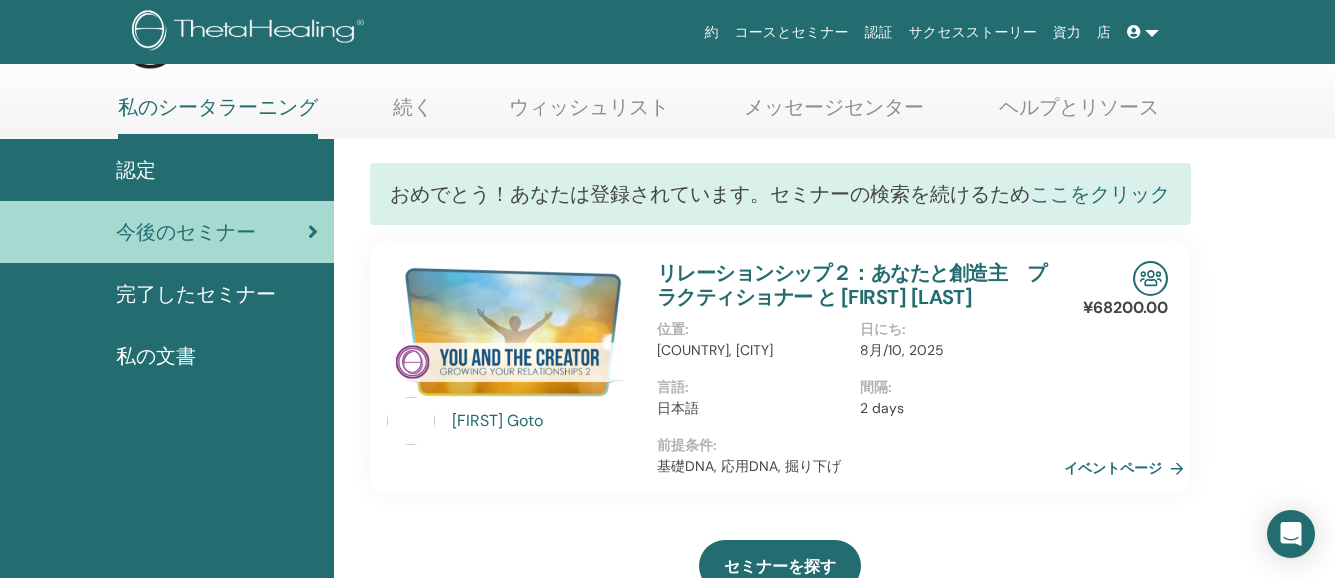 click on "ここをクリック" at bounding box center (1100, 194) 